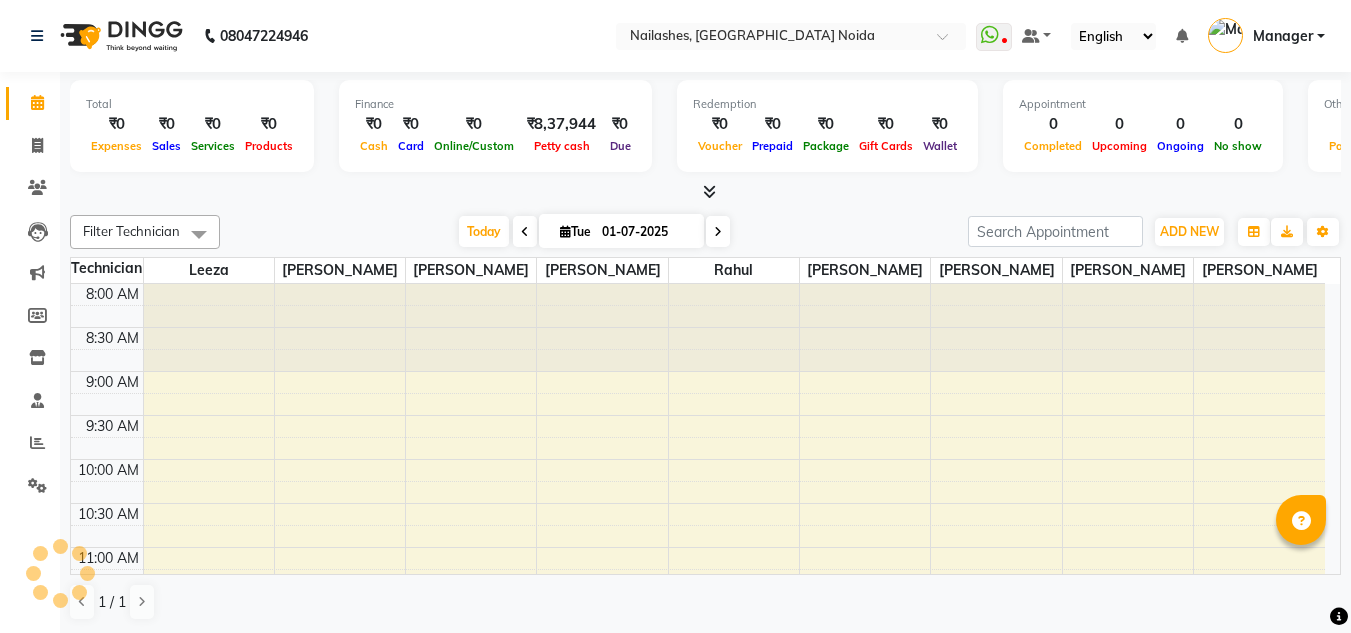 scroll, scrollTop: 0, scrollLeft: 0, axis: both 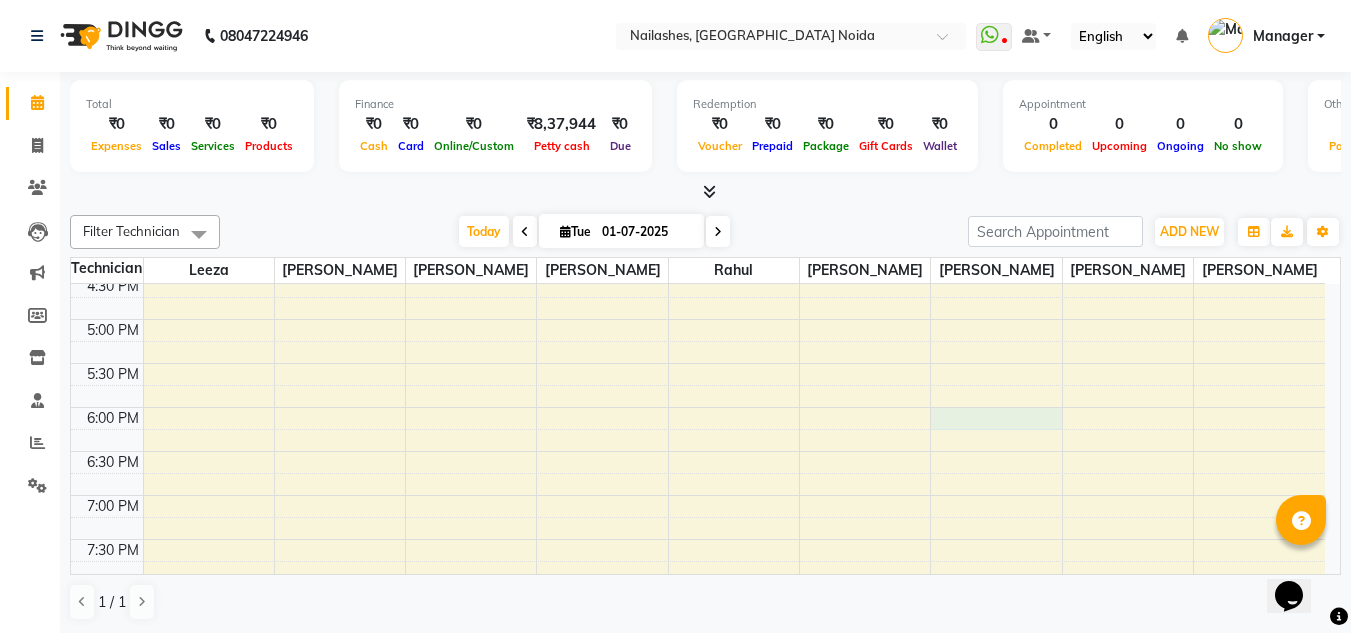 click on "8:00 AM 8:30 AM 9:00 AM 9:30 AM 10:00 AM 10:30 AM 11:00 AM 11:30 AM 12:00 PM 12:30 PM 1:00 PM 1:30 PM 2:00 PM 2:30 PM 3:00 PM 3:30 PM 4:00 PM 4:30 PM 5:00 PM 5:30 PM 6:00 PM 6:30 PM 7:00 PM 7:30 PM 8:00 PM 8:30 PM" at bounding box center (698, 99) 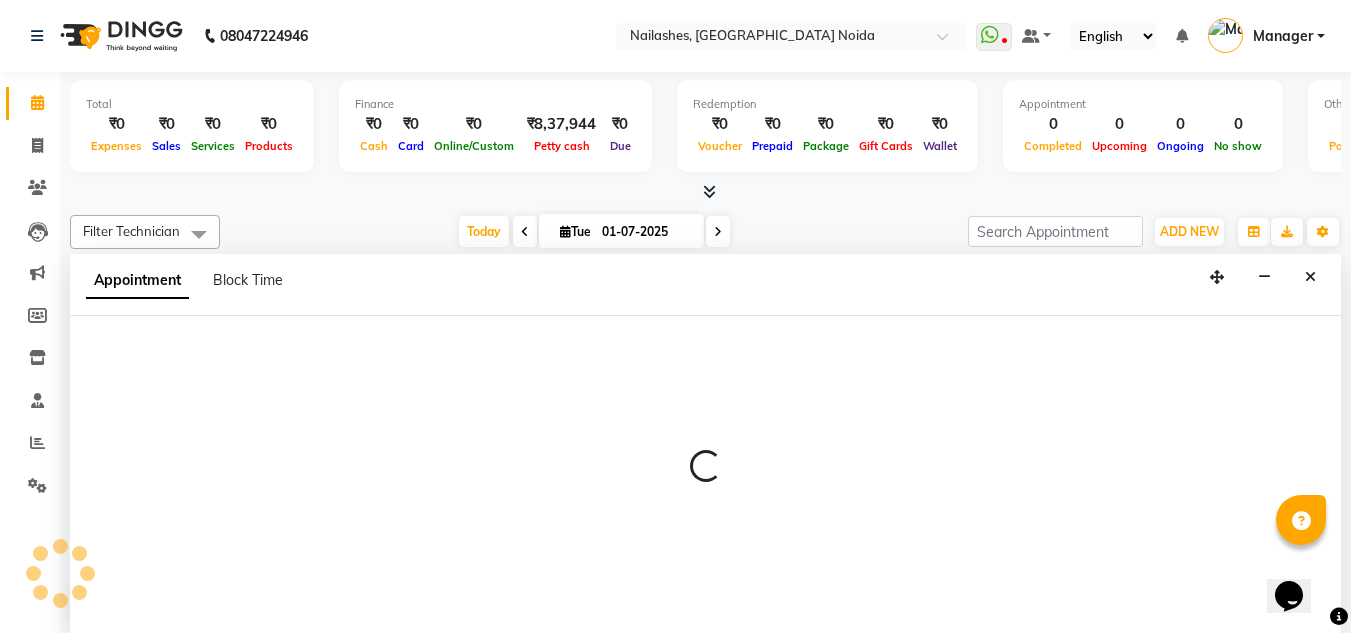scroll, scrollTop: 1, scrollLeft: 0, axis: vertical 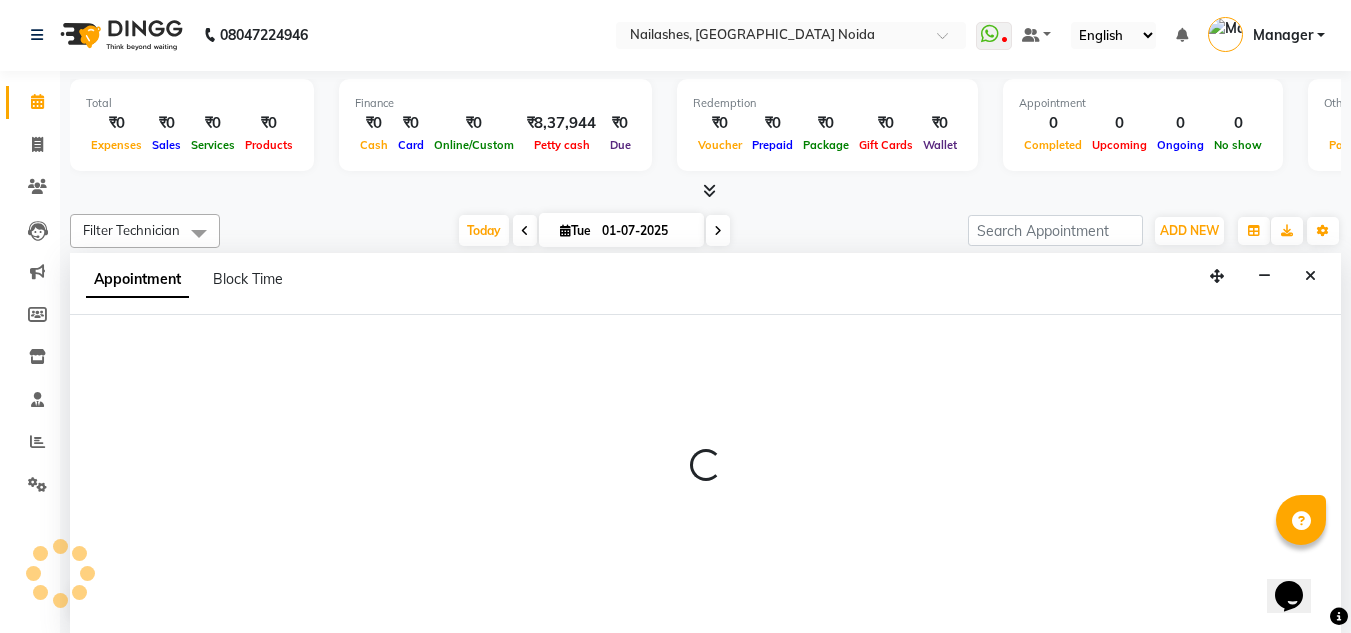 select on "69336" 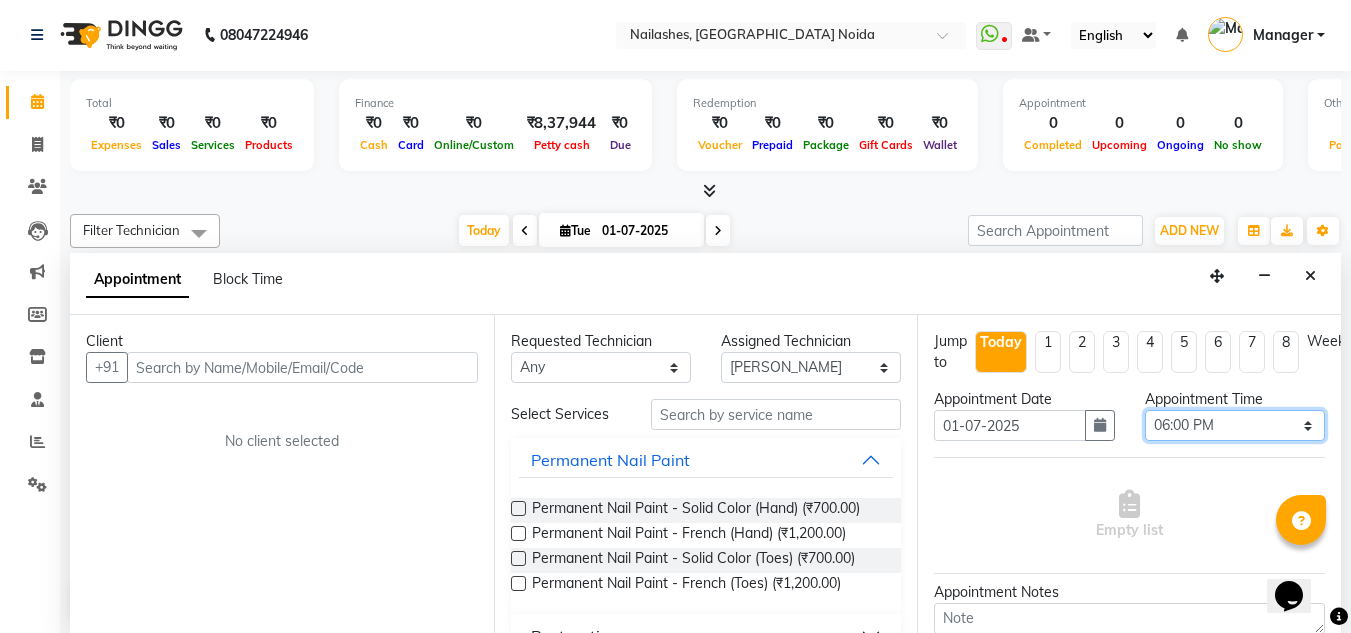 click on "Select 09:00 AM 09:15 AM 09:30 AM 09:45 AM 10:00 AM 10:15 AM 10:30 AM 10:45 AM 11:00 AM 11:15 AM 11:30 AM 11:45 AM 12:00 PM 12:15 PM 12:30 PM 12:45 PM 01:00 PM 01:15 PM 01:30 PM 01:45 PM 02:00 PM 02:15 PM 02:30 PM 02:45 PM 03:00 PM 03:15 PM 03:30 PM 03:45 PM 04:00 PM 04:15 PM 04:30 PM 04:45 PM 05:00 PM 05:15 PM 05:30 PM 05:45 PM 06:00 PM 06:15 PM 06:30 PM 06:45 PM 07:00 PM 07:15 PM 07:30 PM 07:45 PM 08:00 PM 08:15 PM 08:30 PM" at bounding box center (1235, 425) 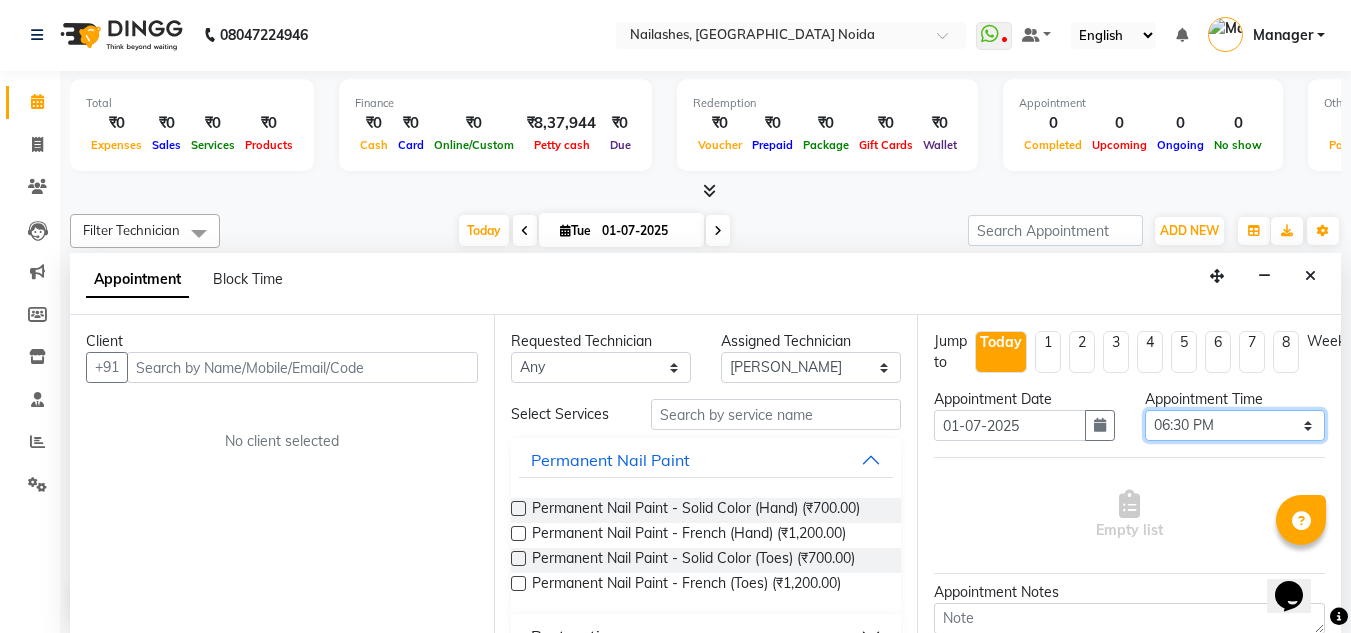 click on "Select 09:00 AM 09:15 AM 09:30 AM 09:45 AM 10:00 AM 10:15 AM 10:30 AM 10:45 AM 11:00 AM 11:15 AM 11:30 AM 11:45 AM 12:00 PM 12:15 PM 12:30 PM 12:45 PM 01:00 PM 01:15 PM 01:30 PM 01:45 PM 02:00 PM 02:15 PM 02:30 PM 02:45 PM 03:00 PM 03:15 PM 03:30 PM 03:45 PM 04:00 PM 04:15 PM 04:30 PM 04:45 PM 05:00 PM 05:15 PM 05:30 PM 05:45 PM 06:00 PM 06:15 PM 06:30 PM 06:45 PM 07:00 PM 07:15 PM 07:30 PM 07:45 PM 08:00 PM 08:15 PM 08:30 PM" at bounding box center [1235, 425] 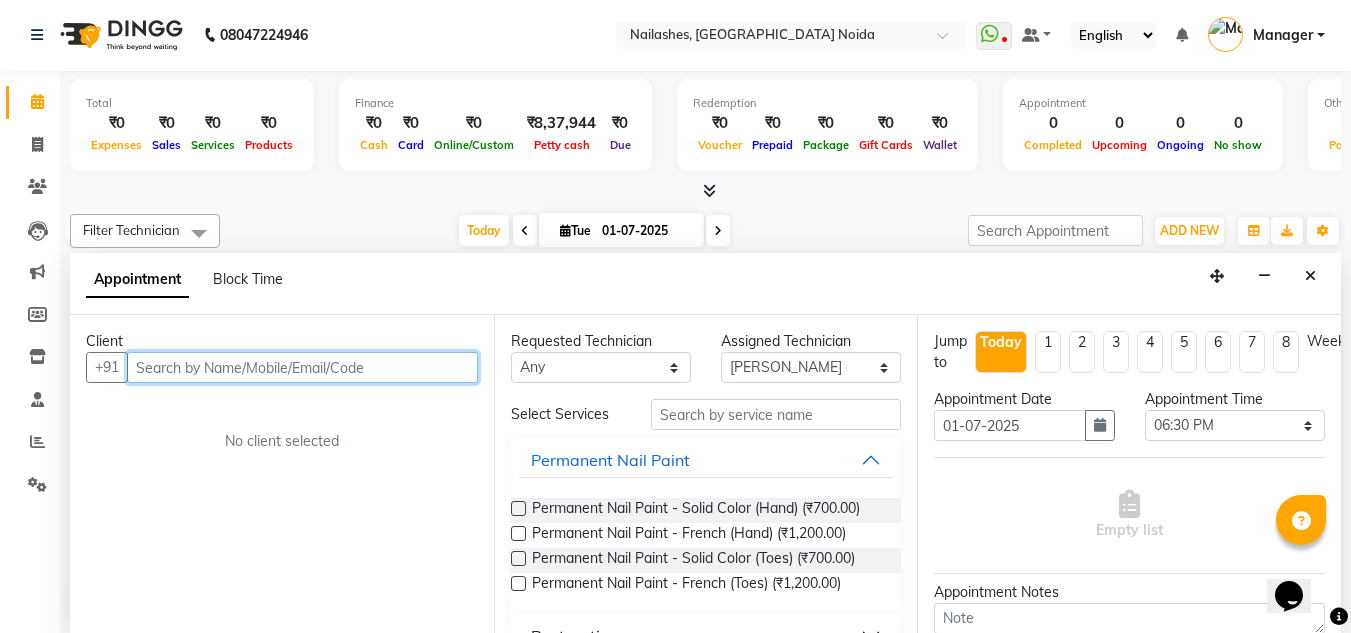 click at bounding box center [302, 367] 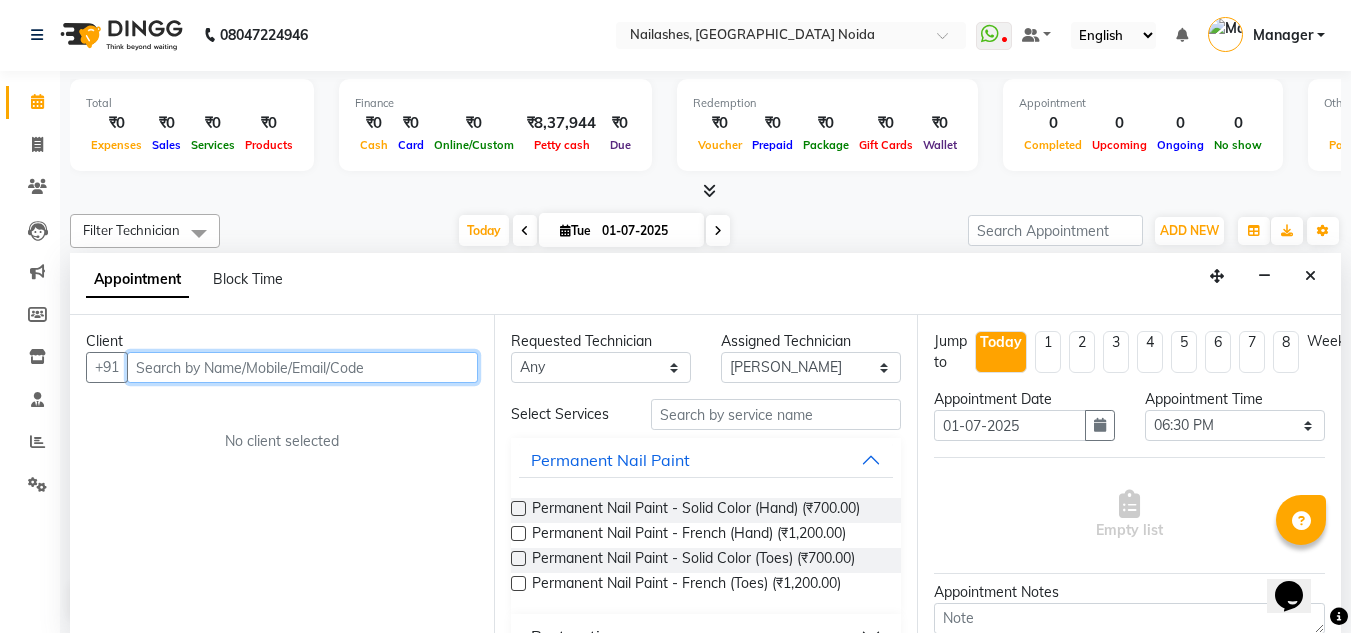 click at bounding box center [302, 367] 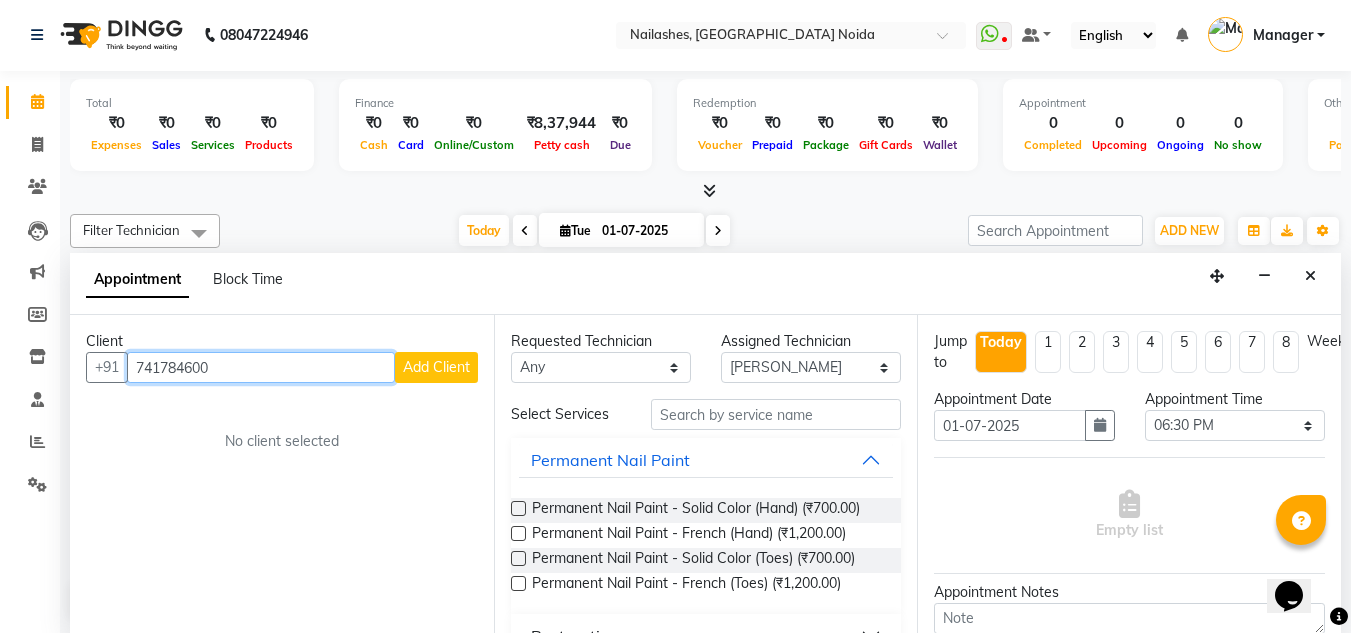 click on "741784600" at bounding box center [261, 367] 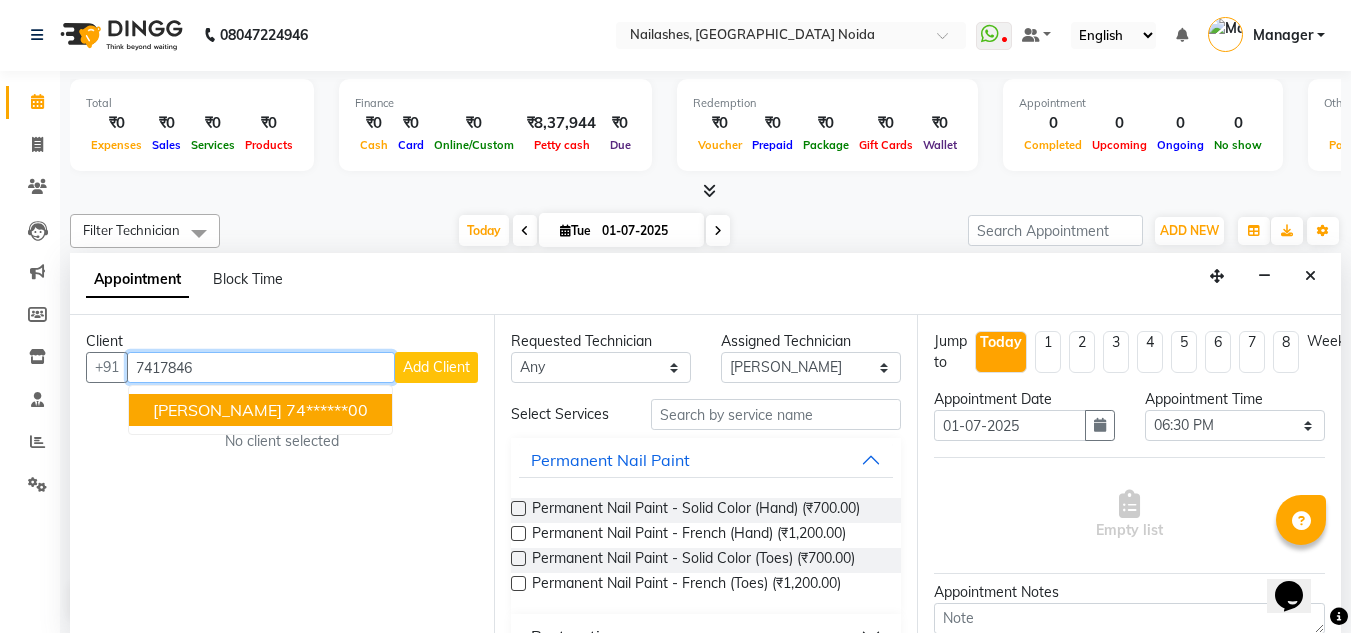 click on "74******00" at bounding box center [327, 410] 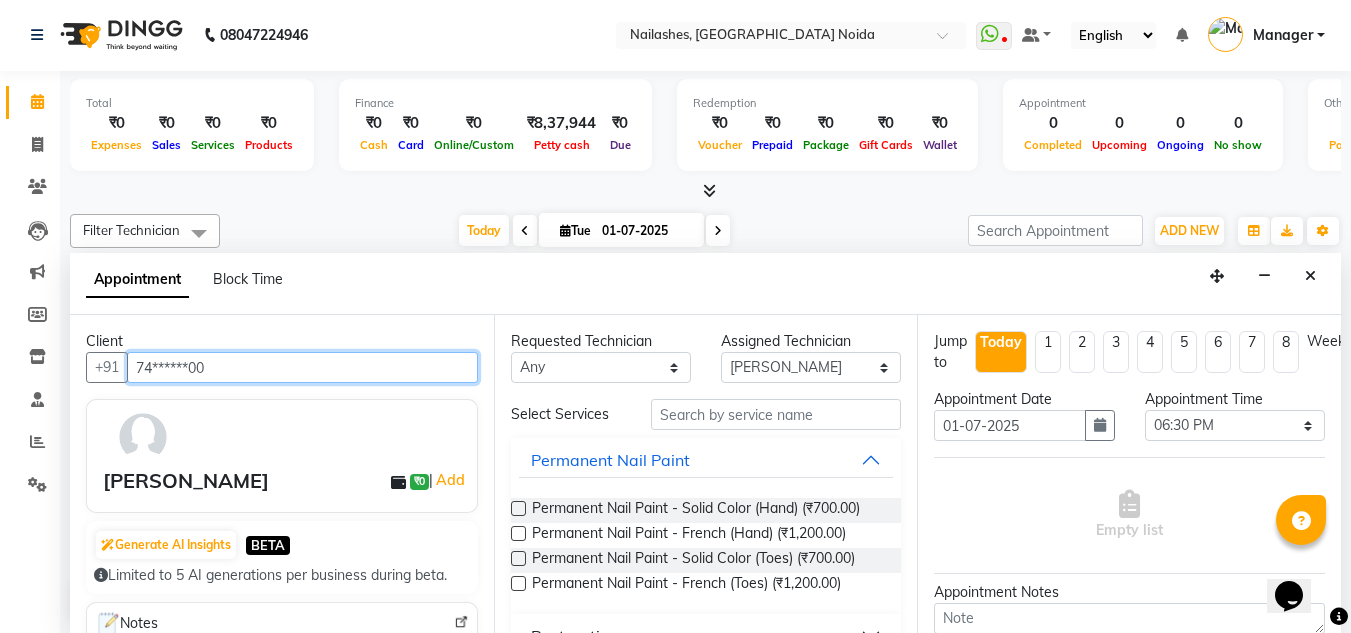 type on "74******00" 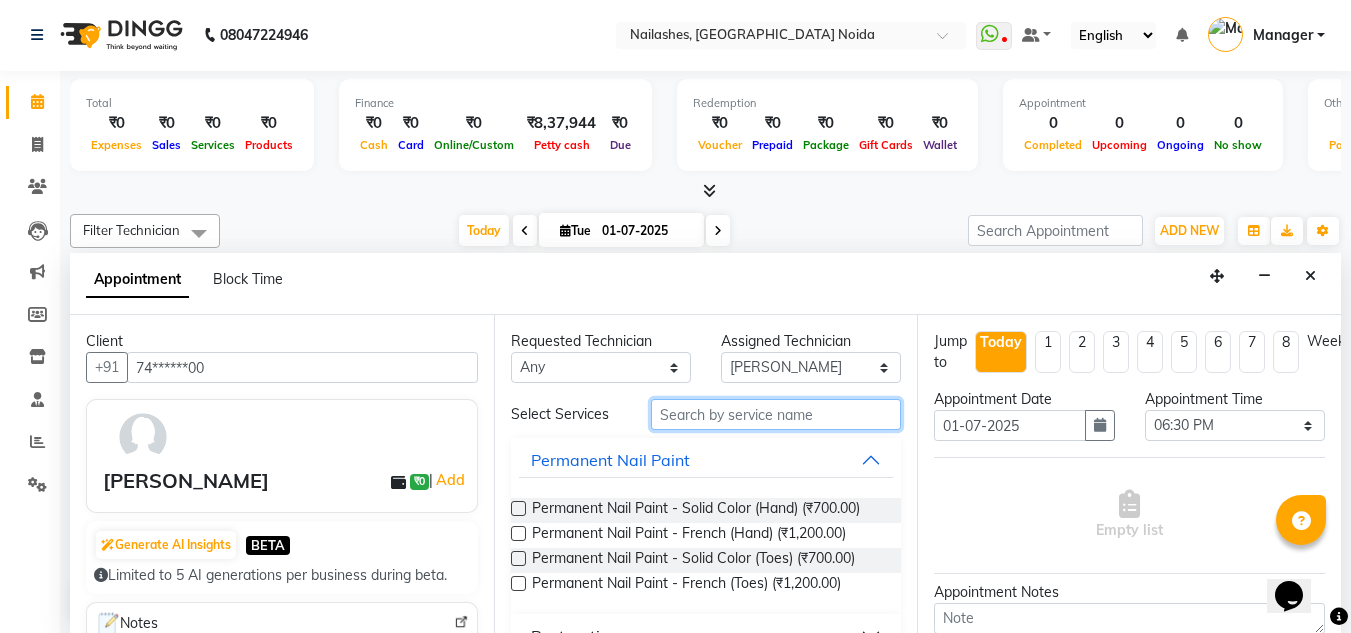 click at bounding box center (776, 414) 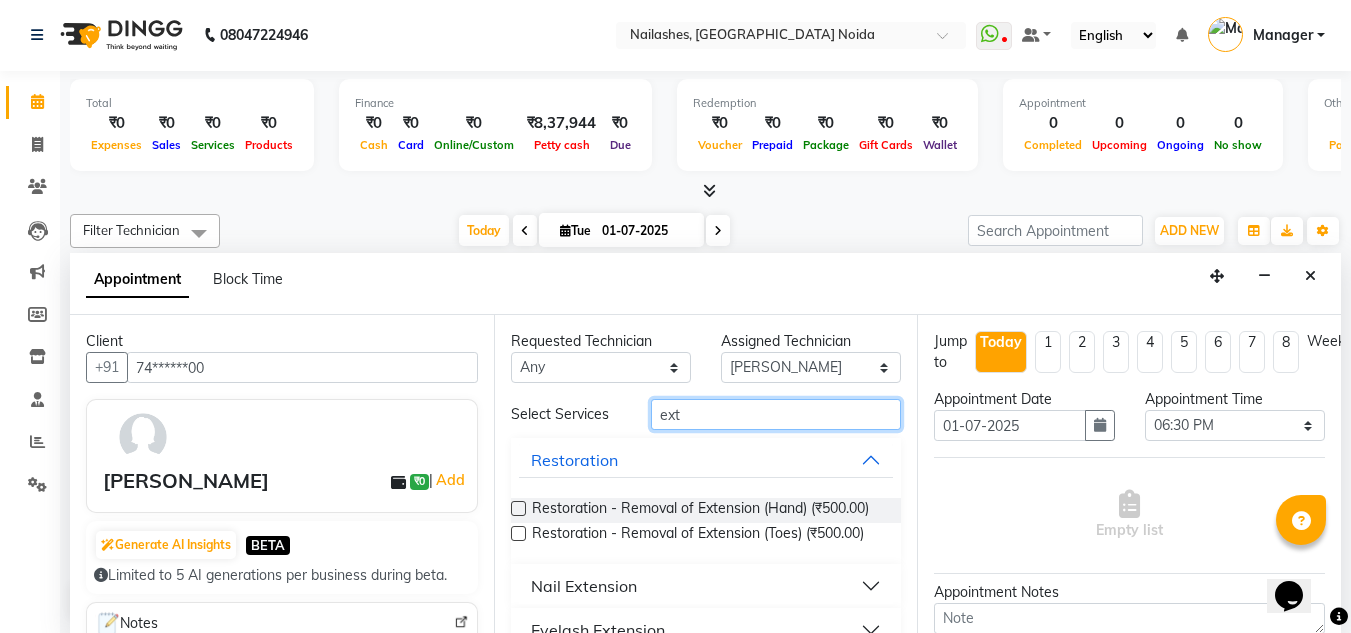 scroll, scrollTop: 52, scrollLeft: 0, axis: vertical 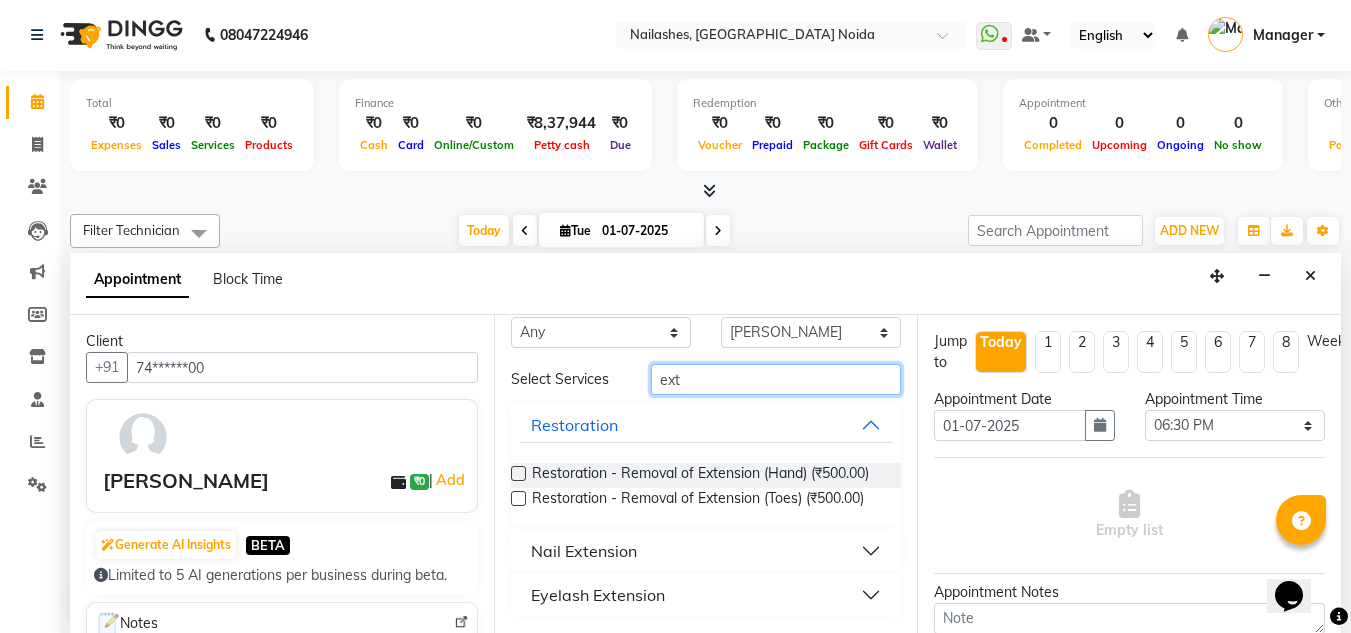 type on "ext" 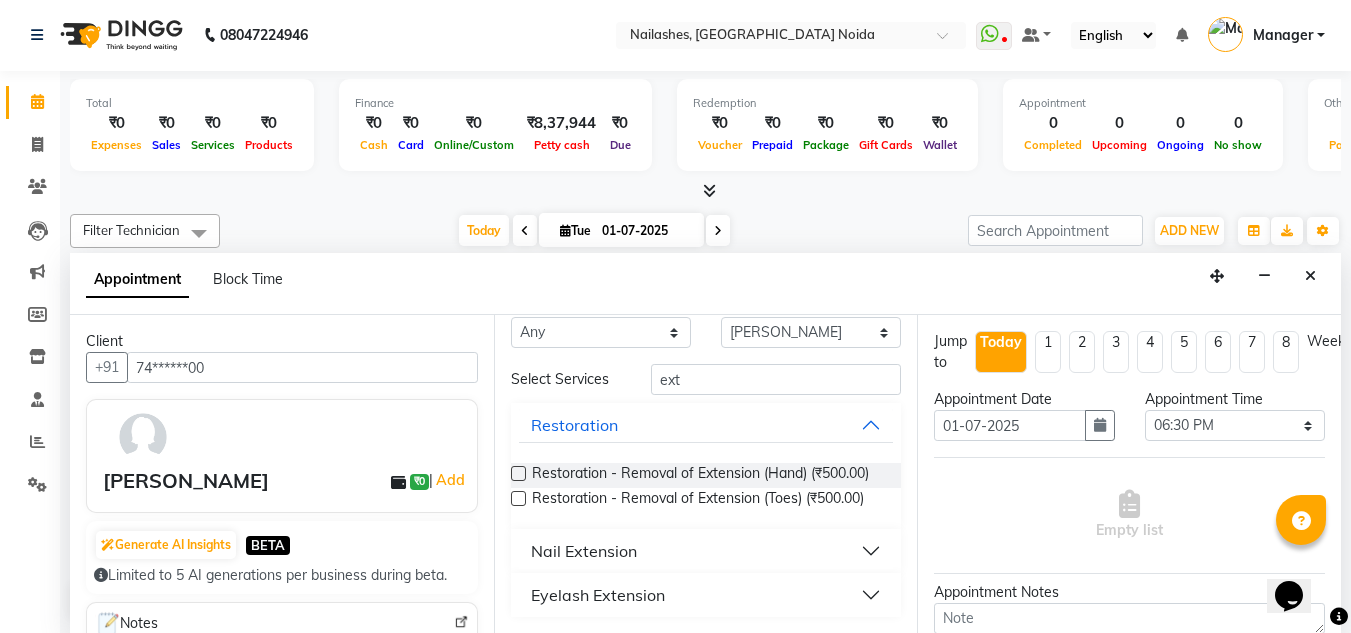 click on "Nail Extension" at bounding box center [706, 551] 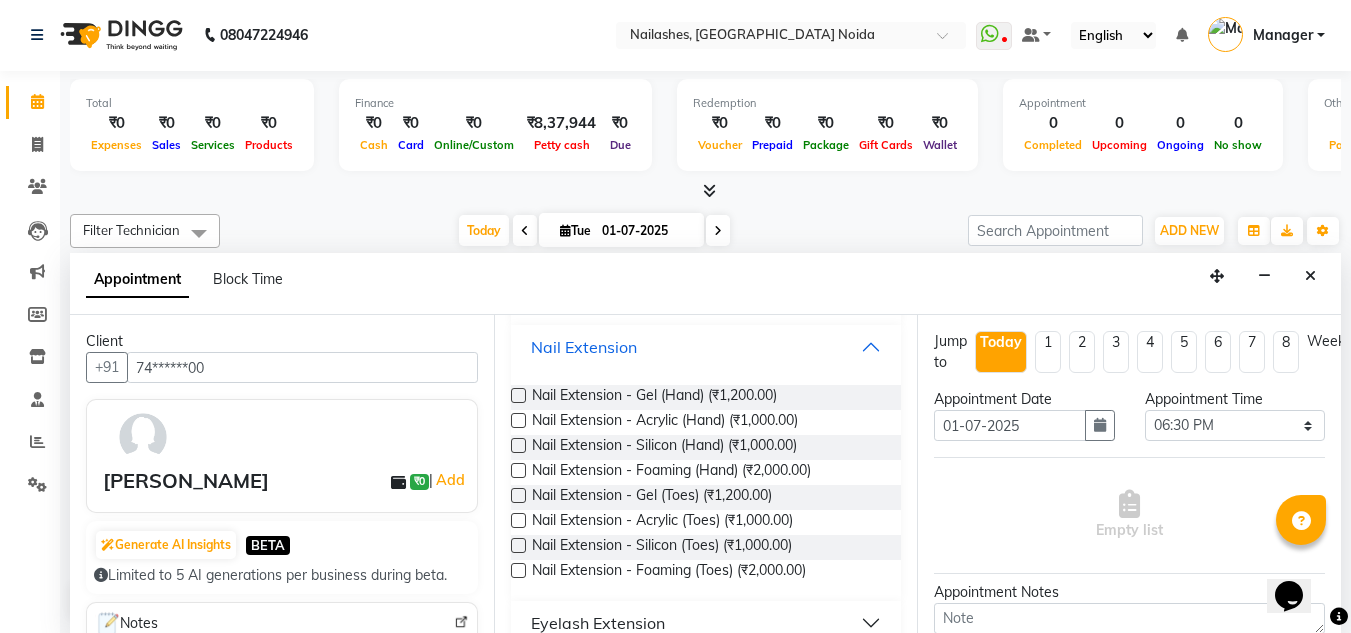 scroll, scrollTop: 239, scrollLeft: 0, axis: vertical 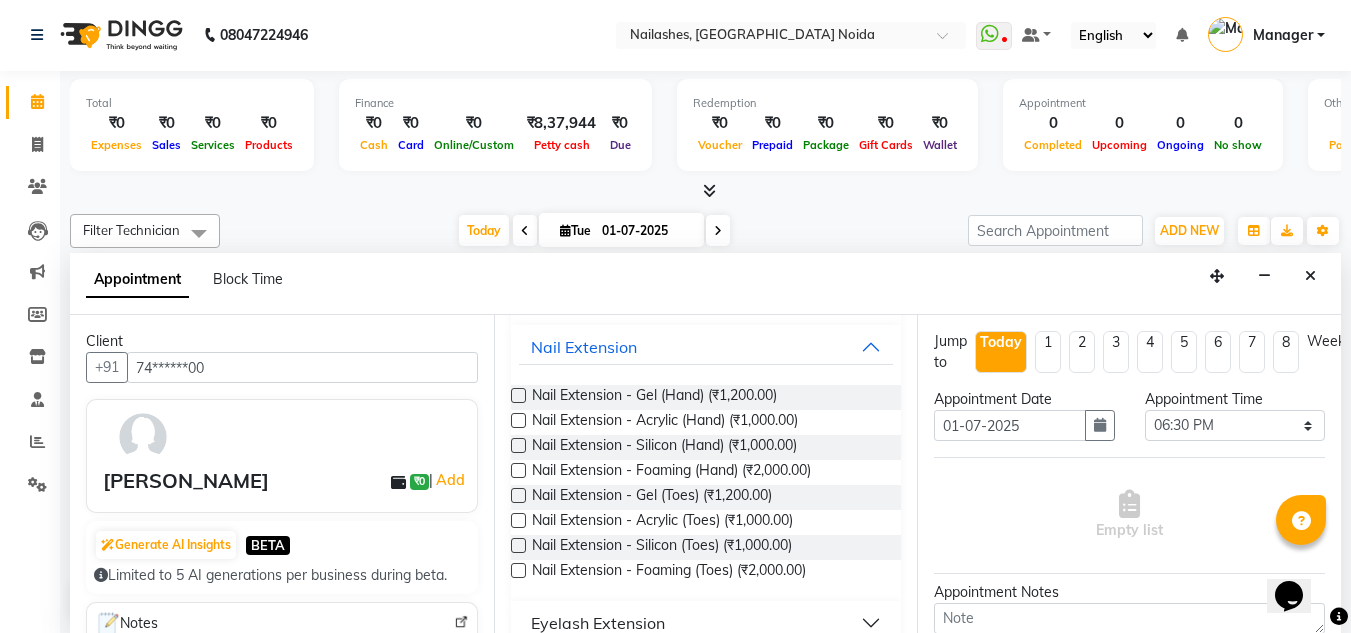 click at bounding box center (518, 395) 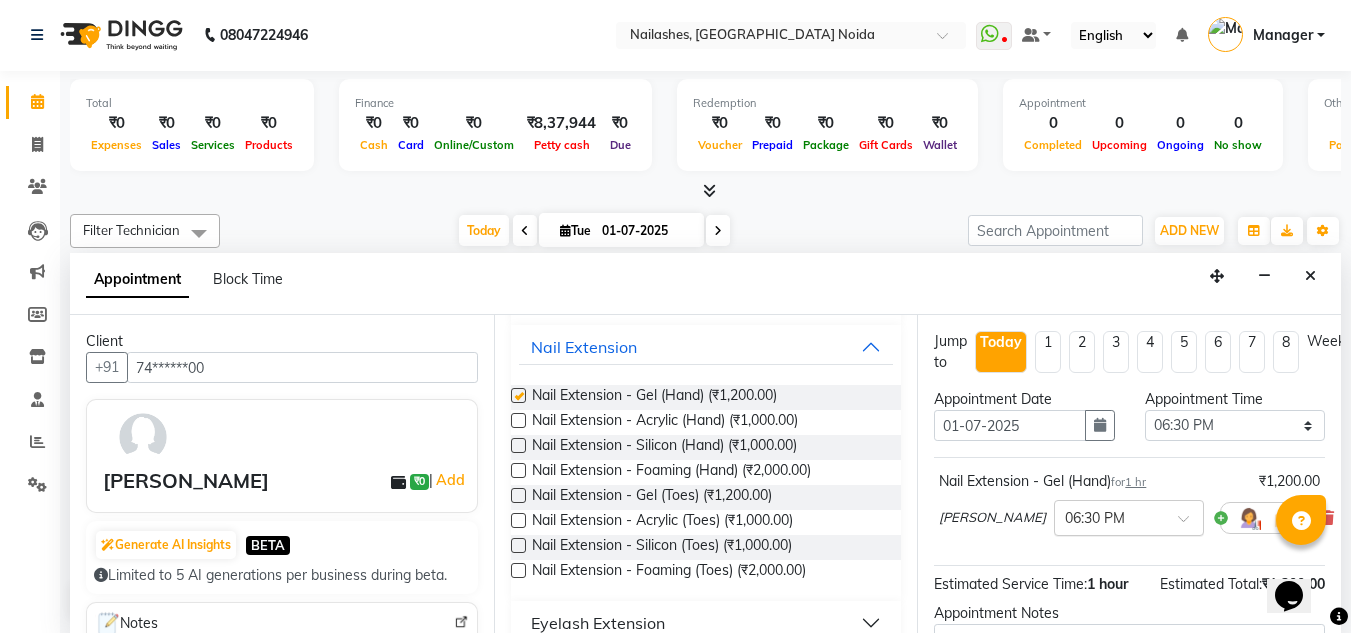 checkbox on "false" 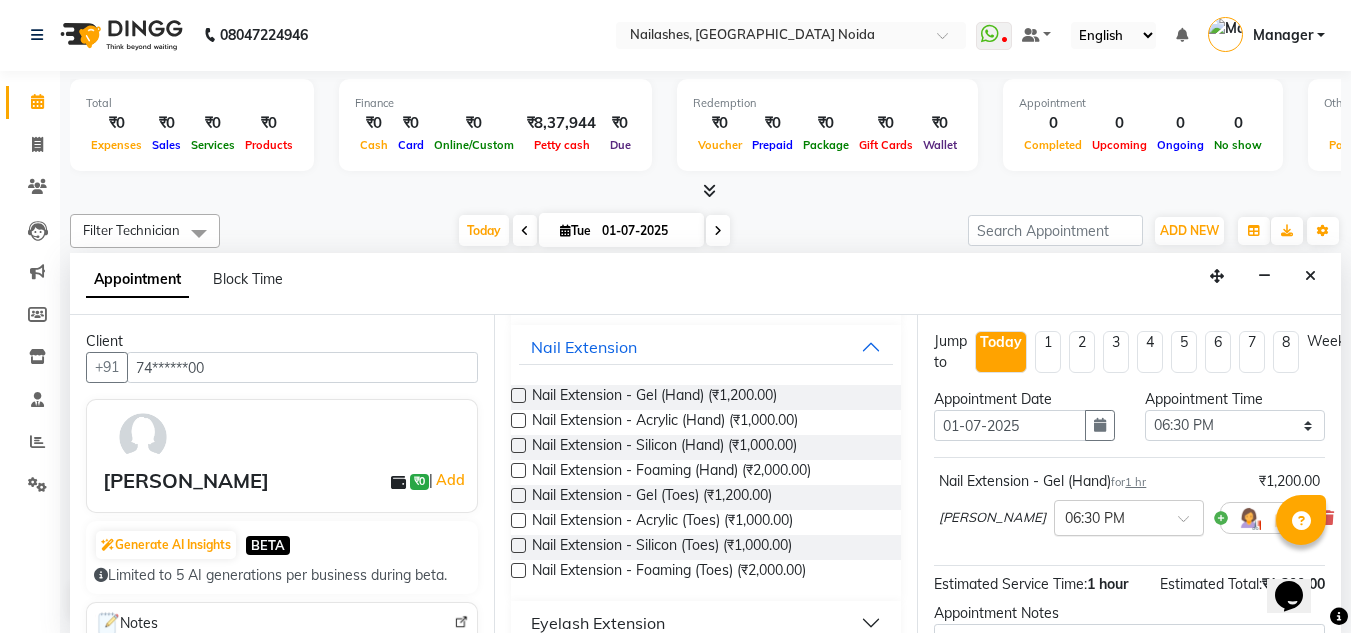 scroll, scrollTop: 223, scrollLeft: 0, axis: vertical 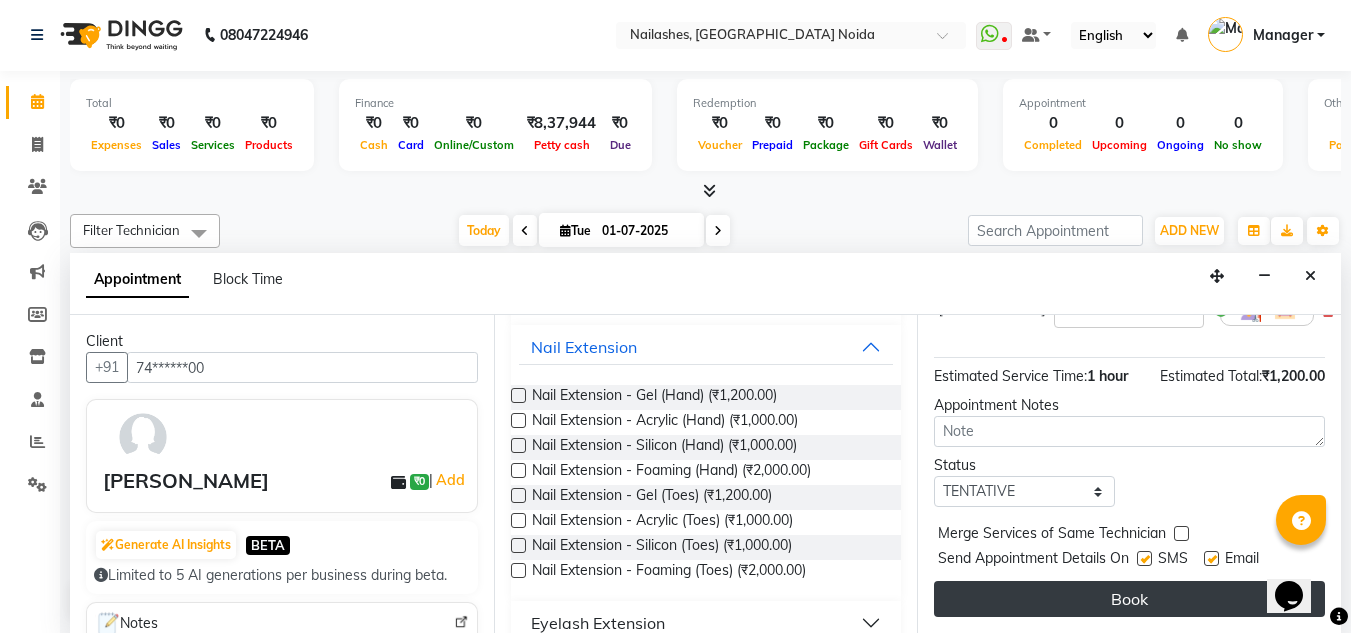 click on "Book" at bounding box center (1129, 599) 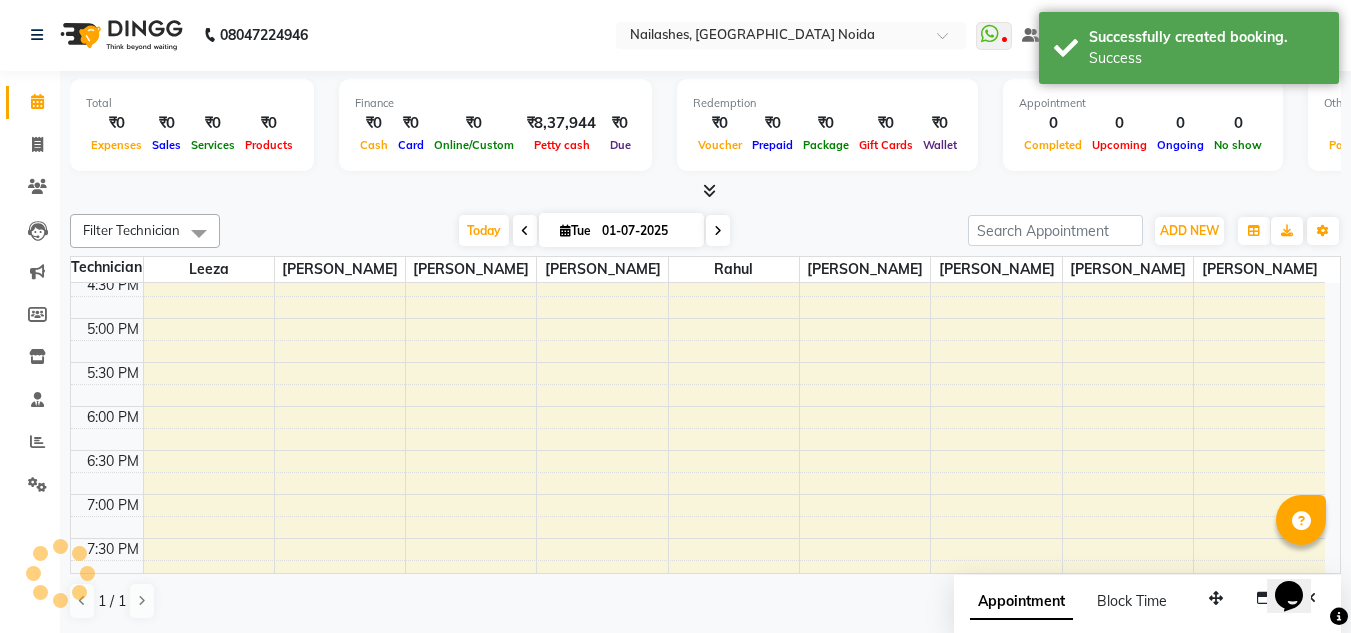 scroll, scrollTop: 0, scrollLeft: 0, axis: both 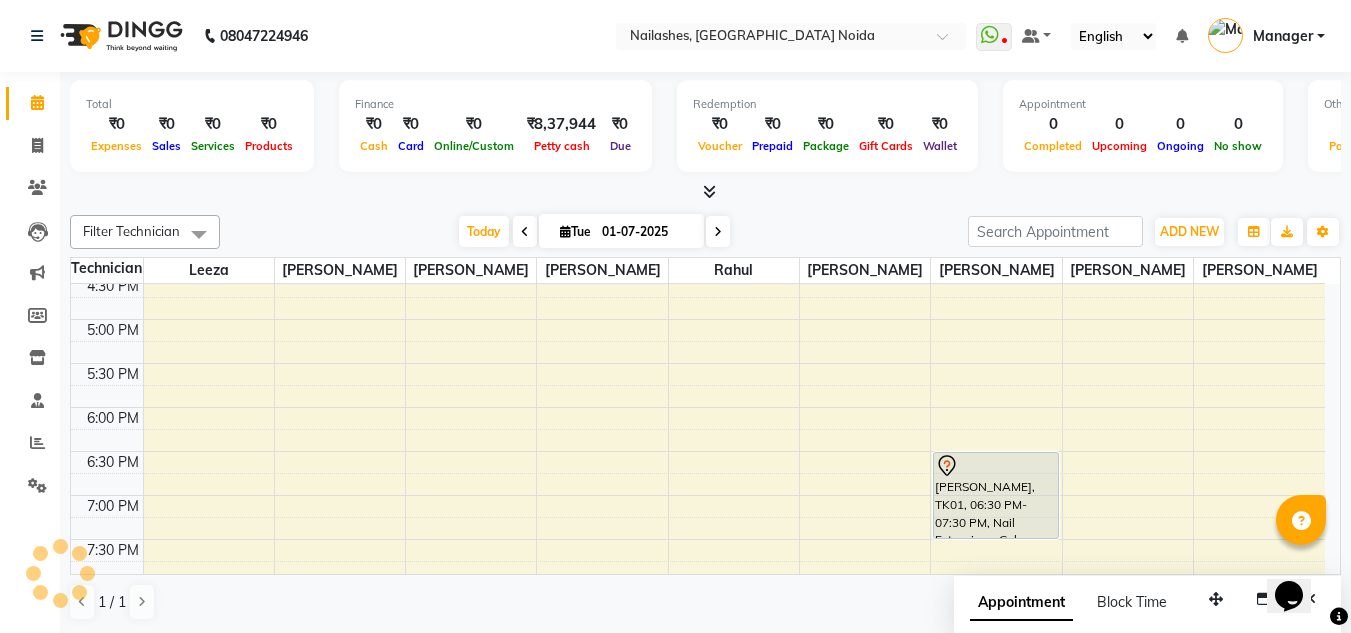 click at bounding box center [705, 192] 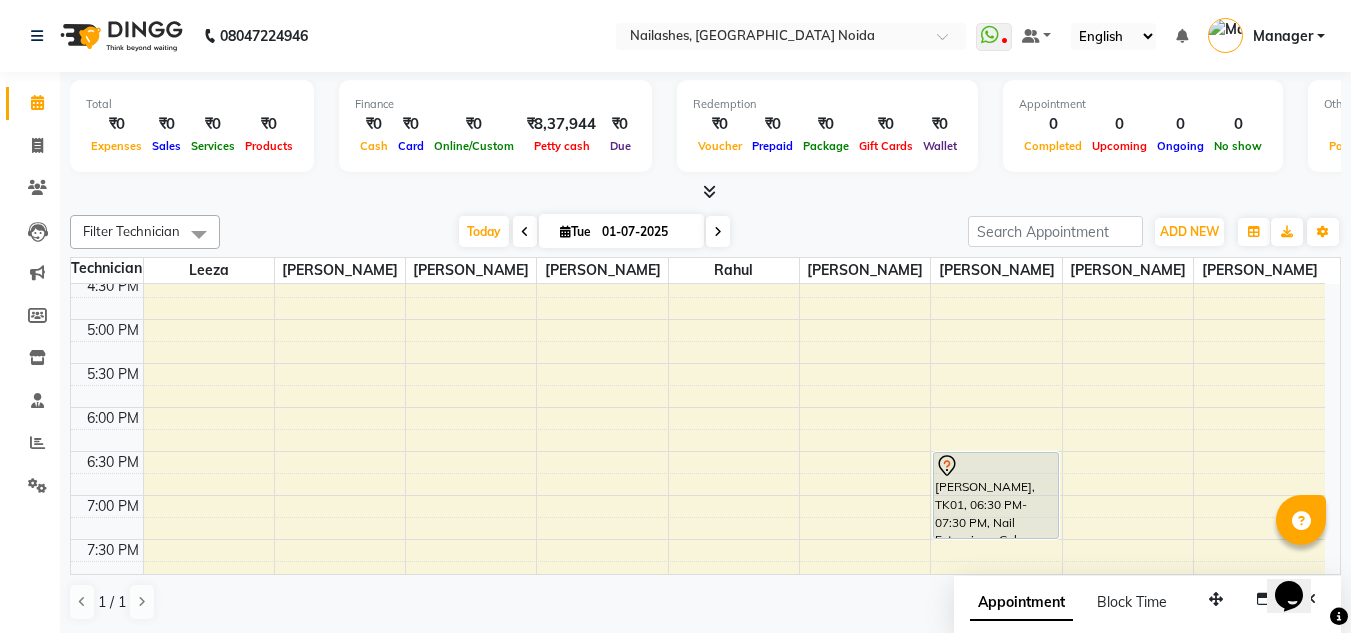 click at bounding box center (705, 192) 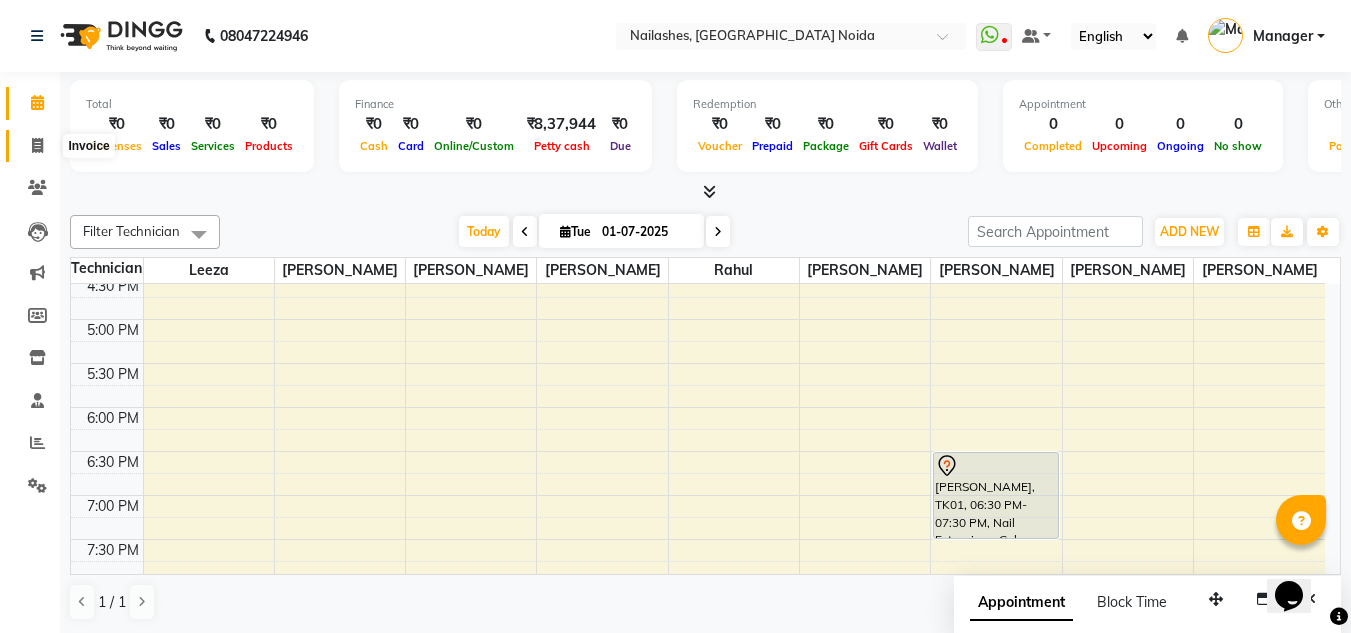 click 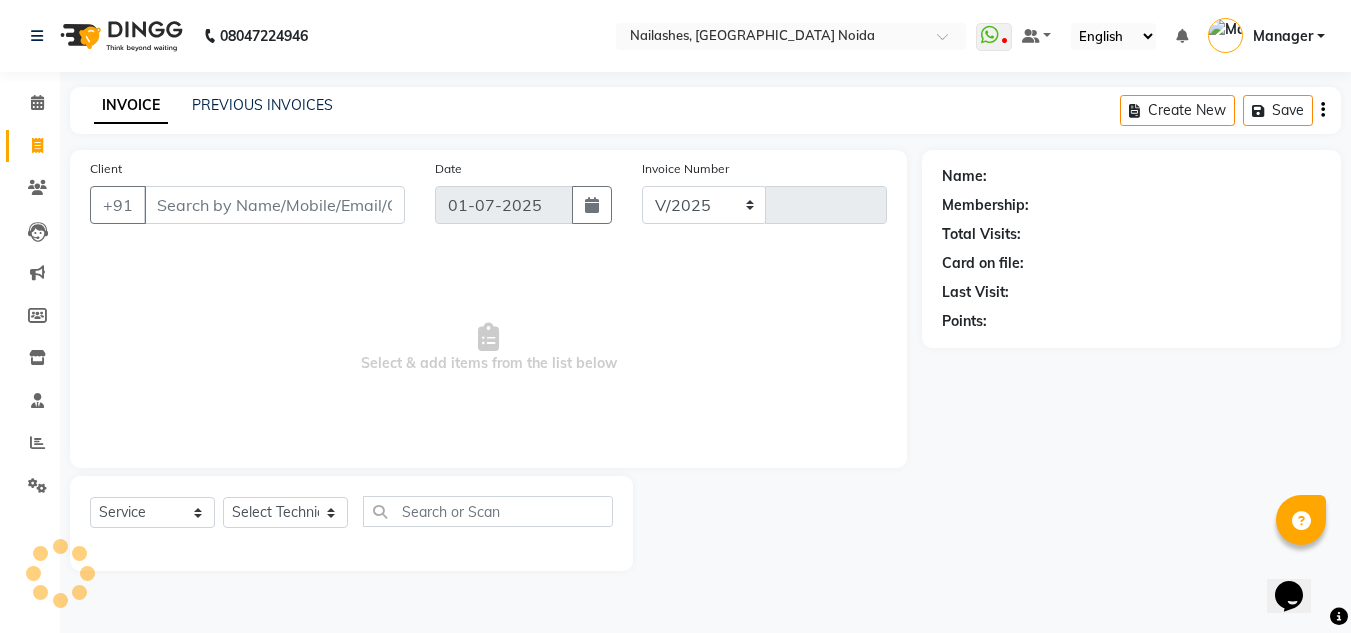 select on "6068" 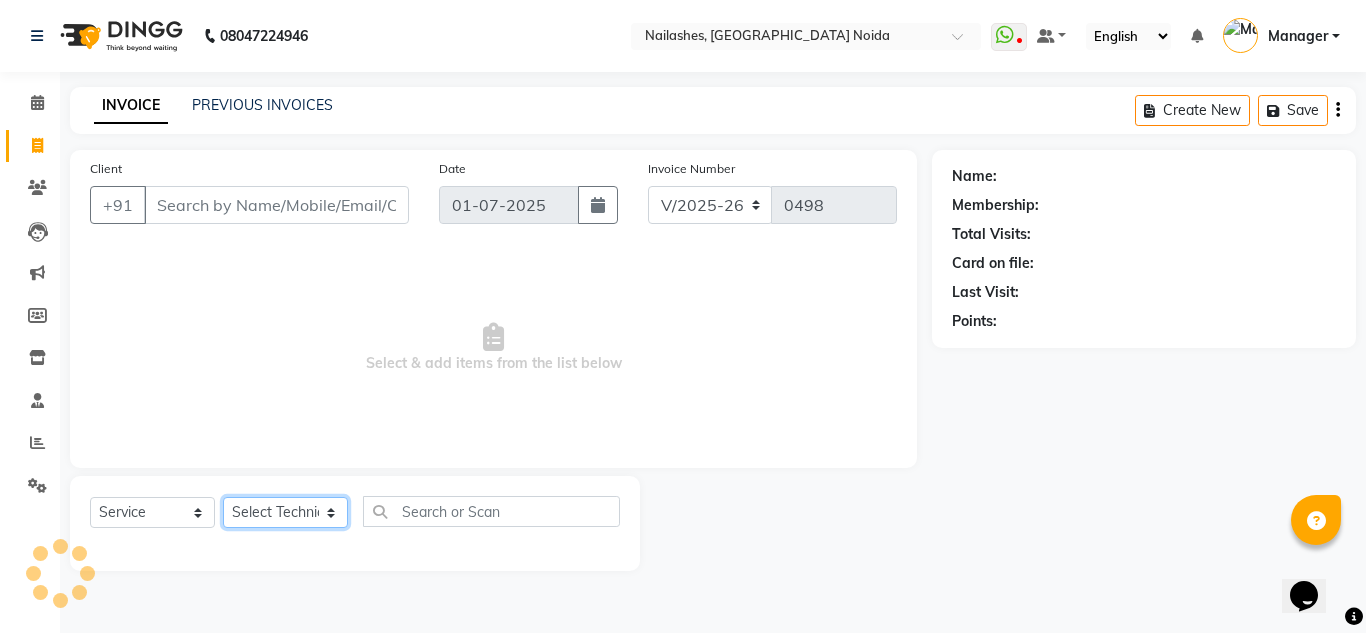 click on "Select Technician [PERSON_NAME] [PERSON_NAME] [PERSON_NAME] Leeza Manager [PERSON_NAME] [PERSON_NAME] [PERSON_NAME] [PERSON_NAME]" 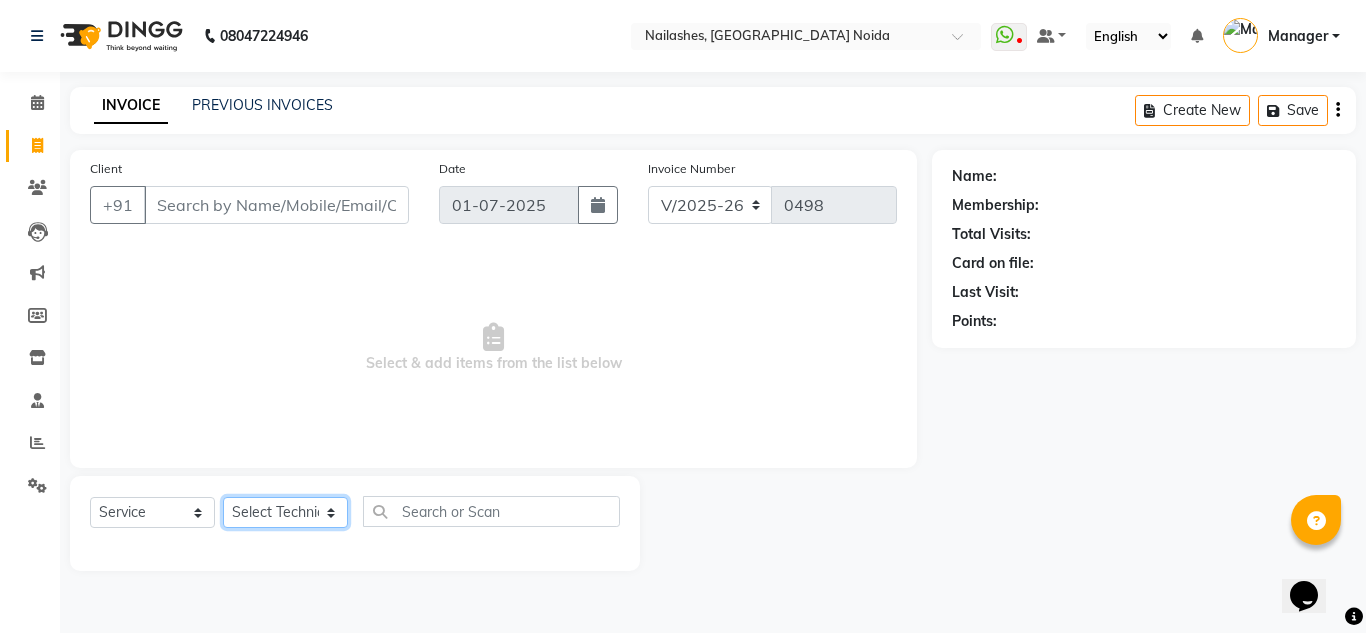 select on "44095" 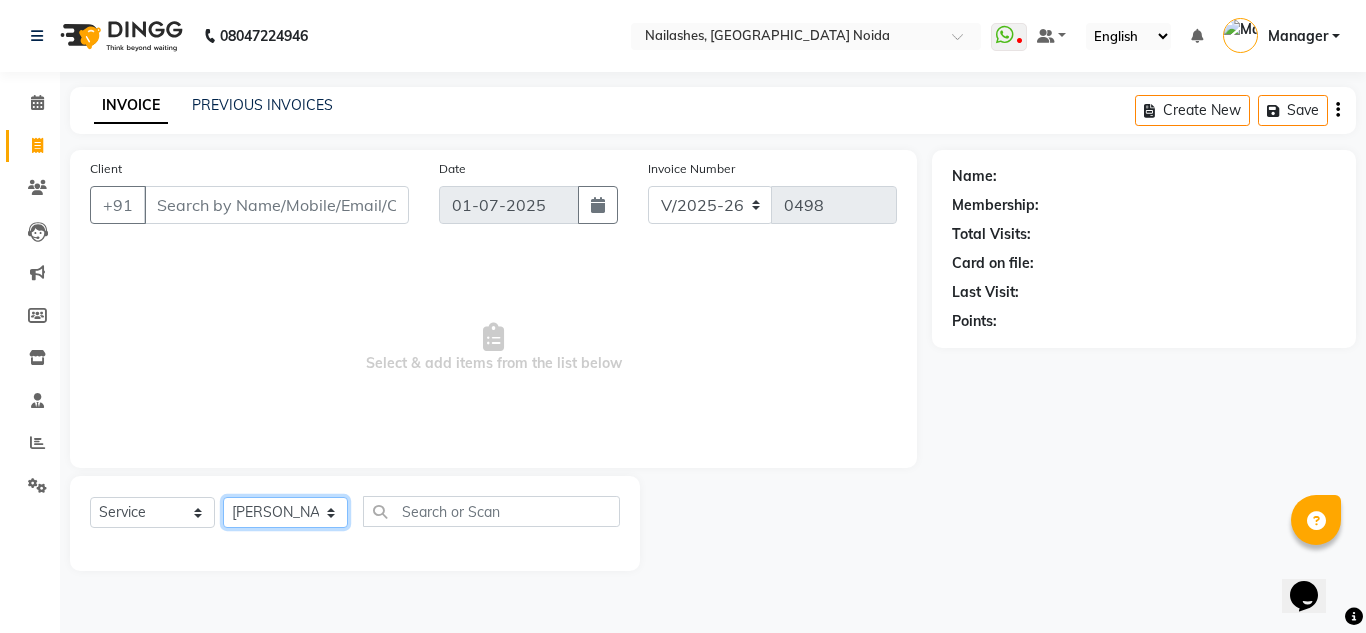 click on "Select Technician [PERSON_NAME] [PERSON_NAME] [PERSON_NAME] Leeza Manager [PERSON_NAME] [PERSON_NAME] [PERSON_NAME] [PERSON_NAME]" 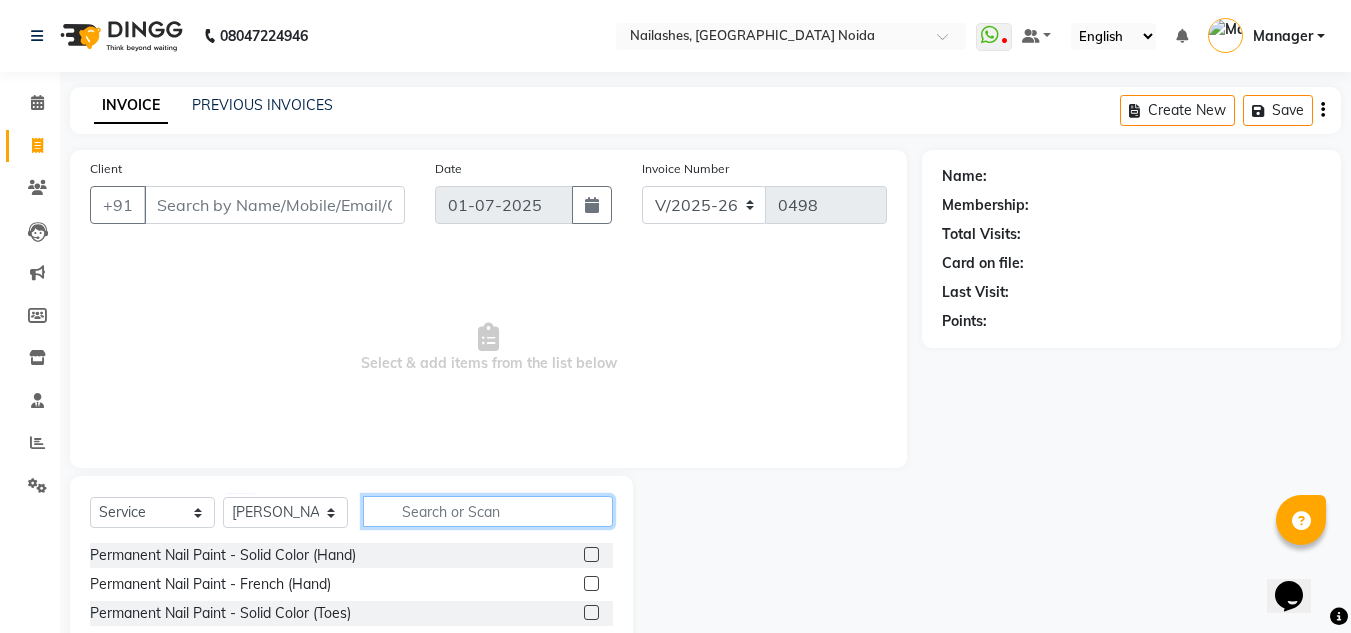 click 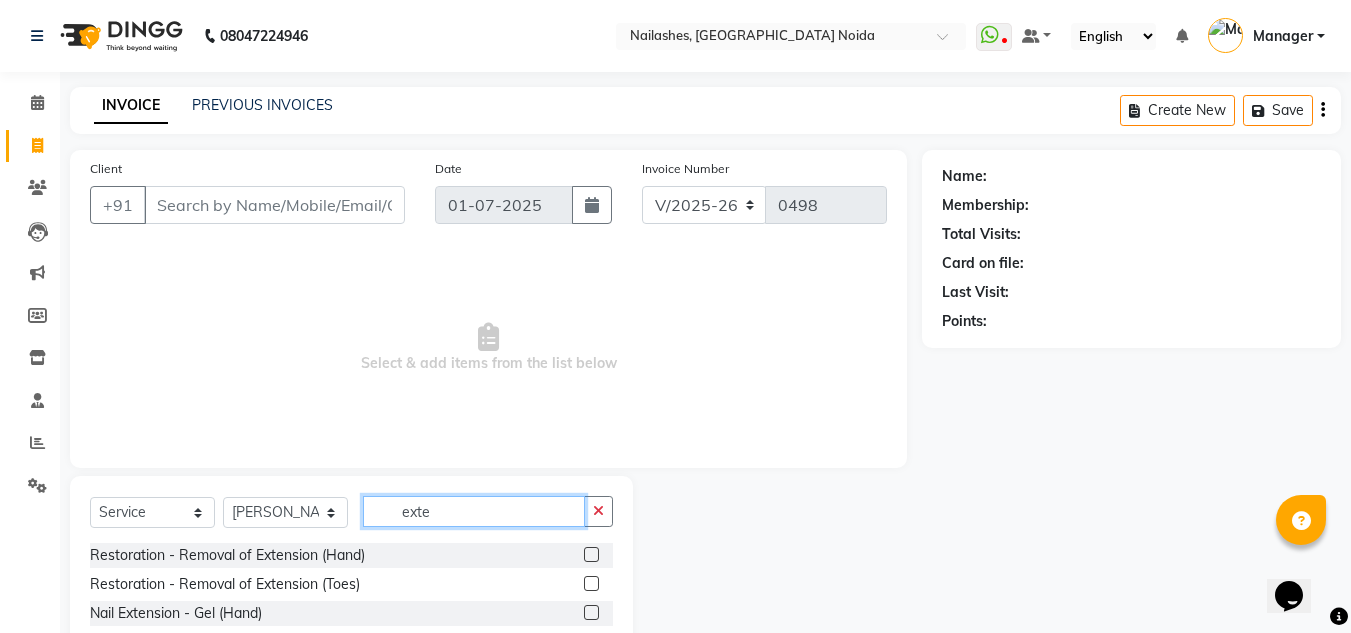 type on "exte" 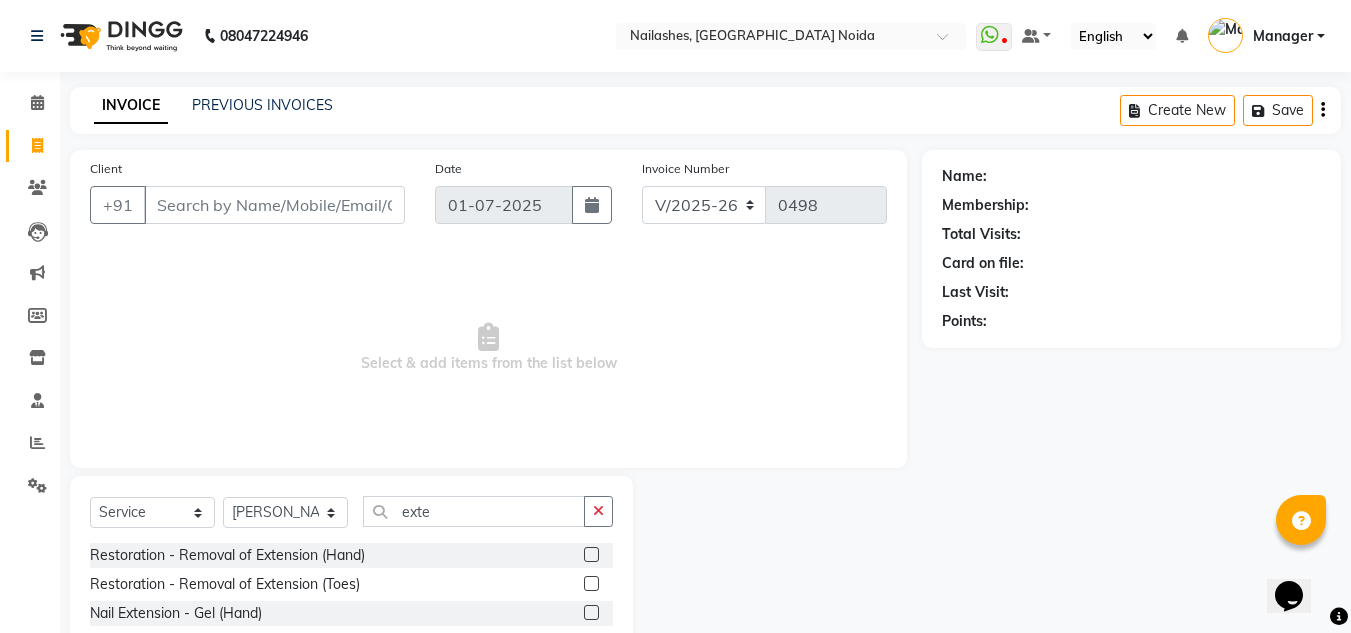 click 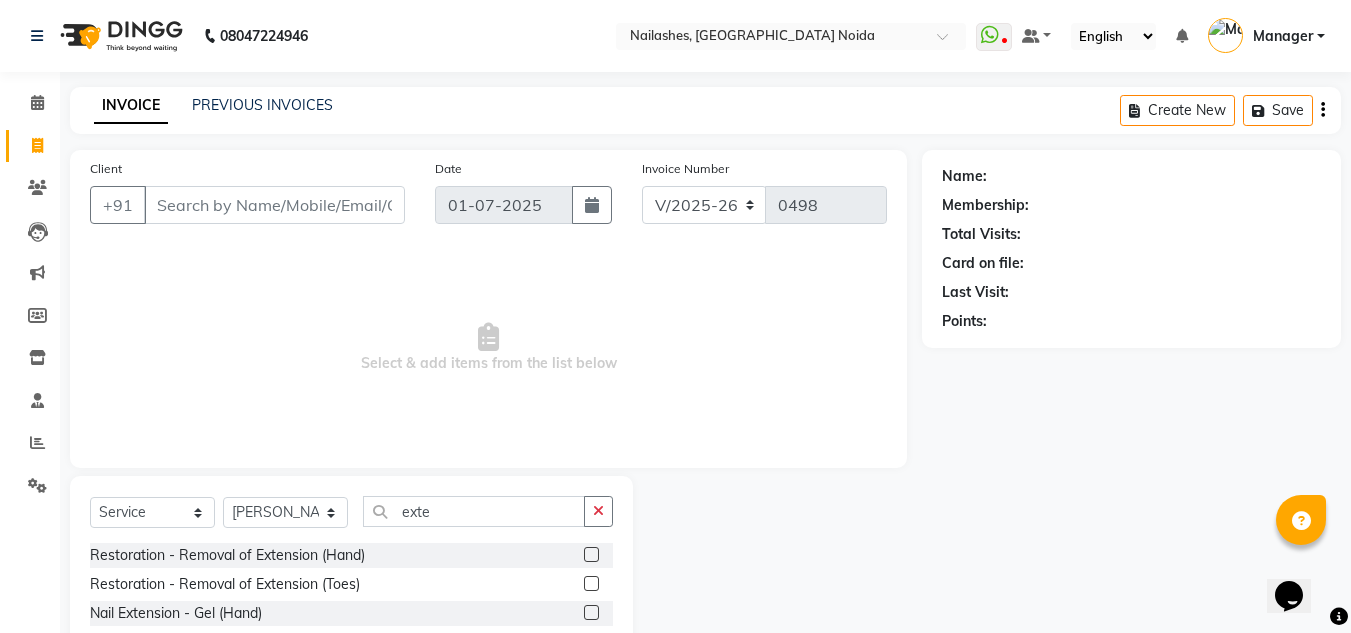 click 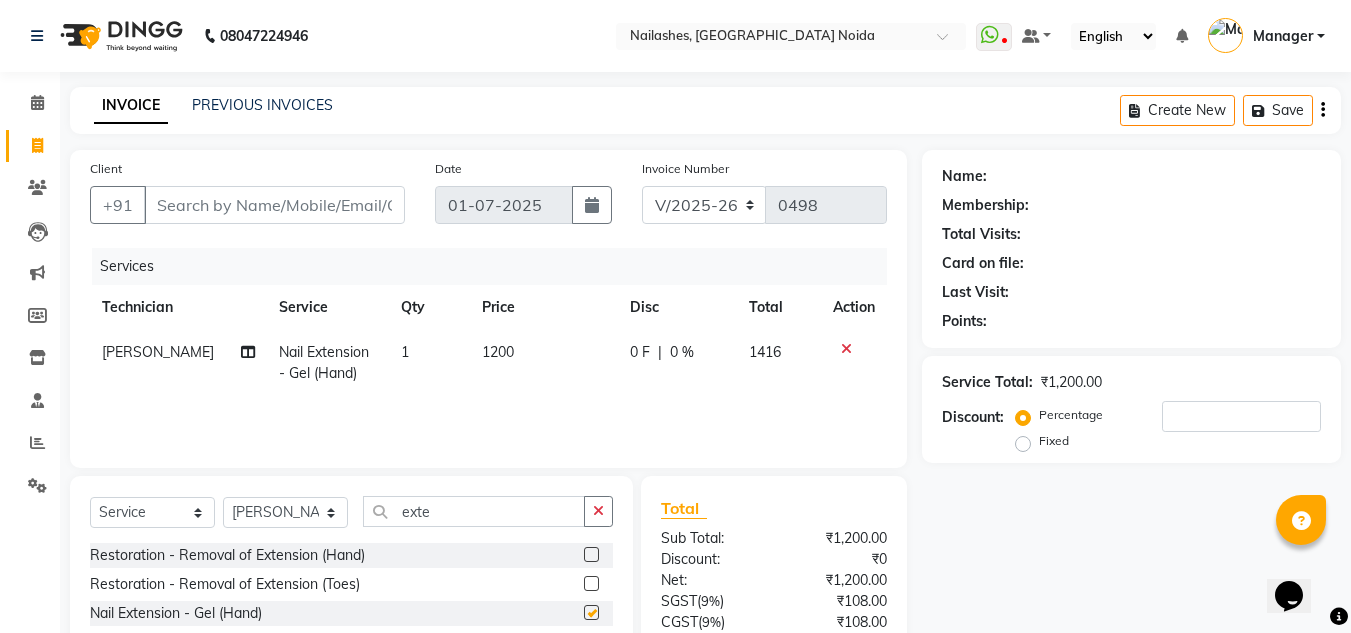 checkbox on "false" 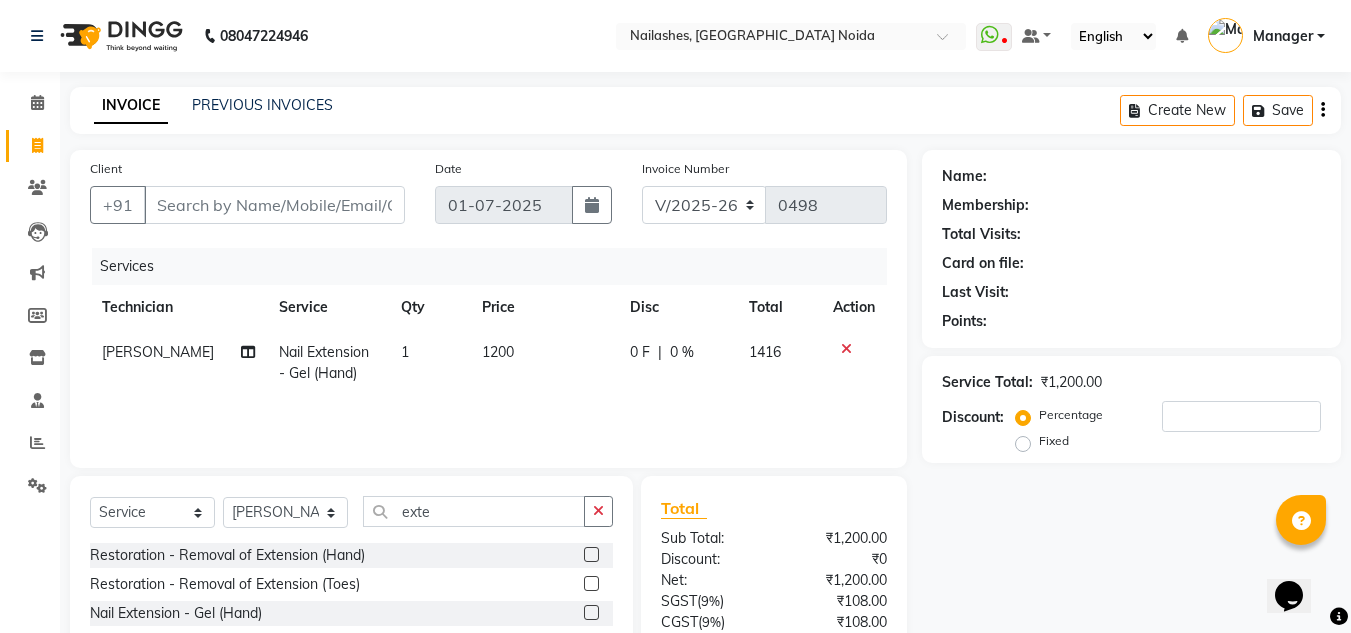 click on "1200" 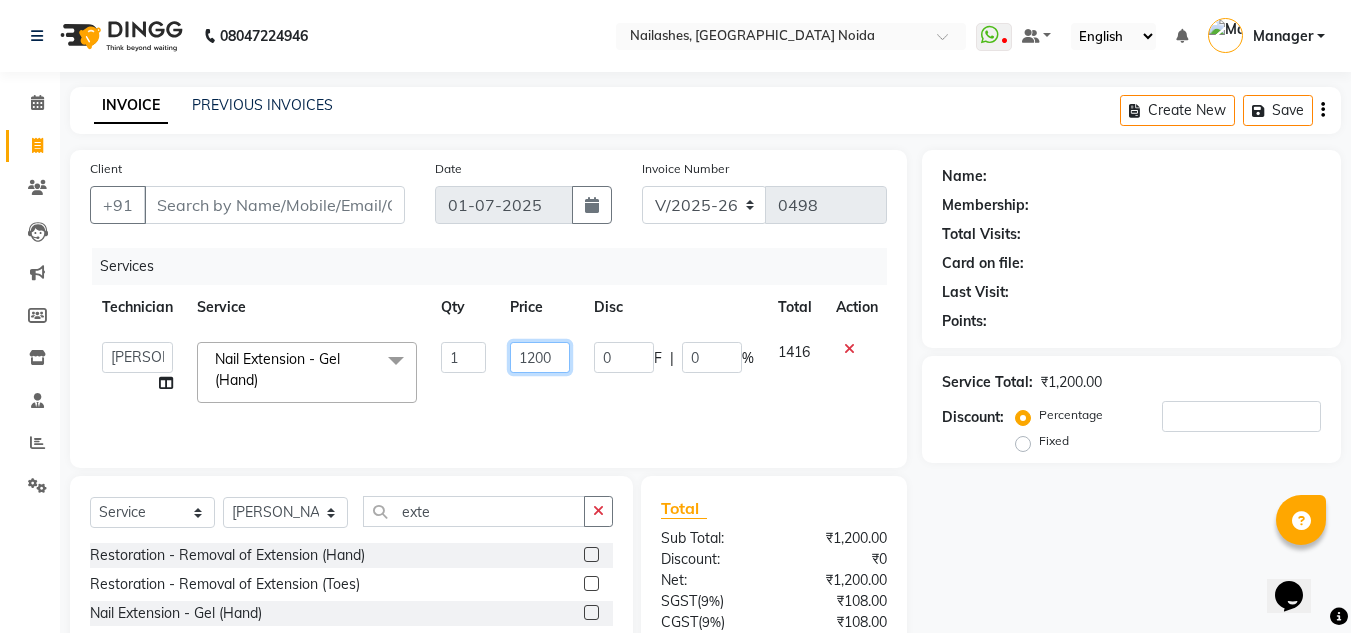 click on "1200" 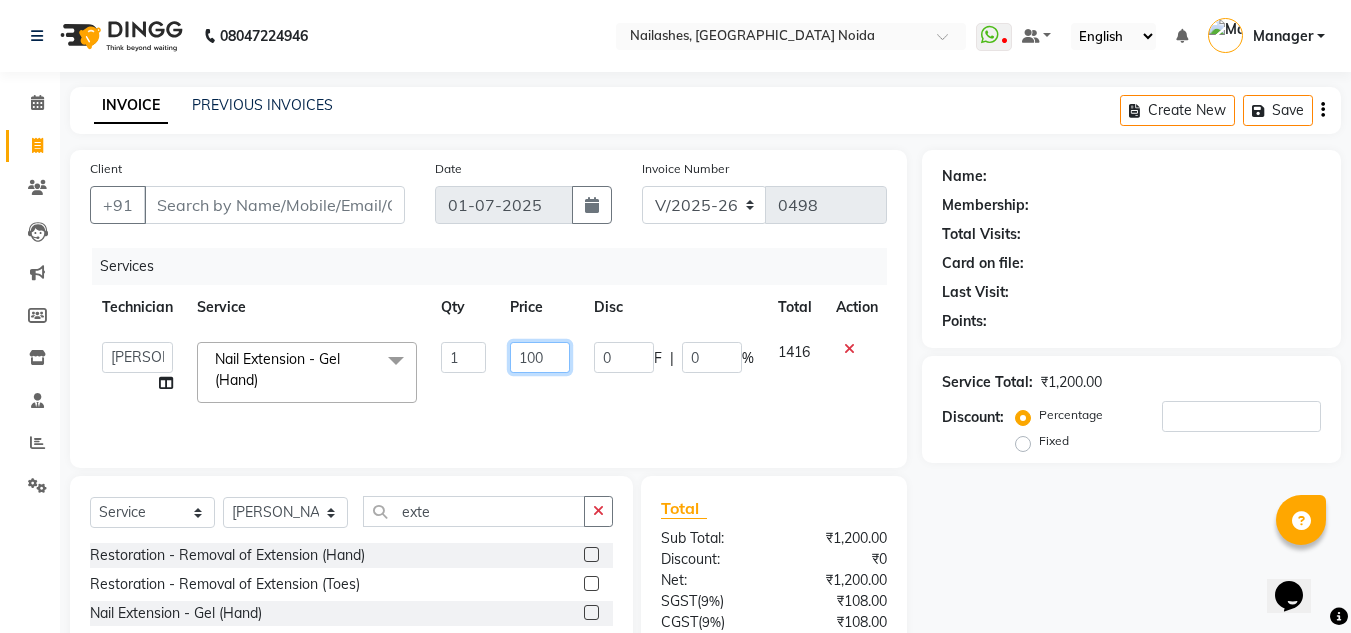 type on "1100" 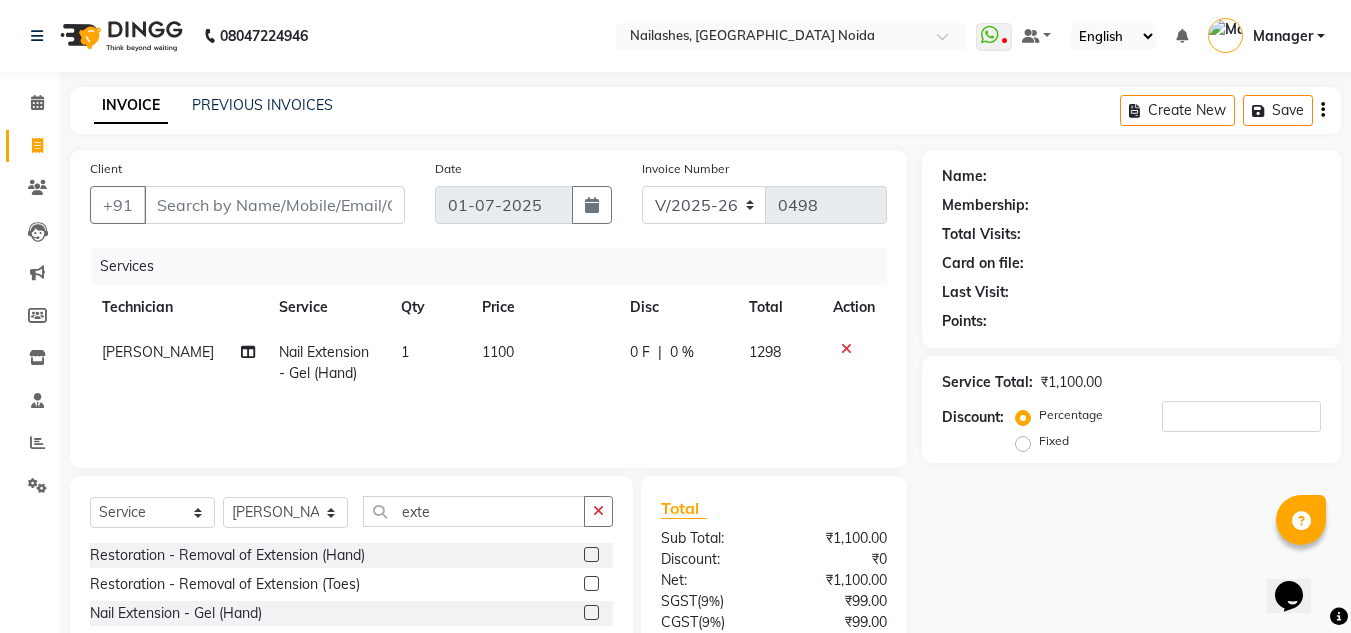 click on "Services Technician Service Qty Price Disc Total Action [PERSON_NAME] Nail Extension - Gel (Hand) 1 1100 0 F | 0 % 1298" 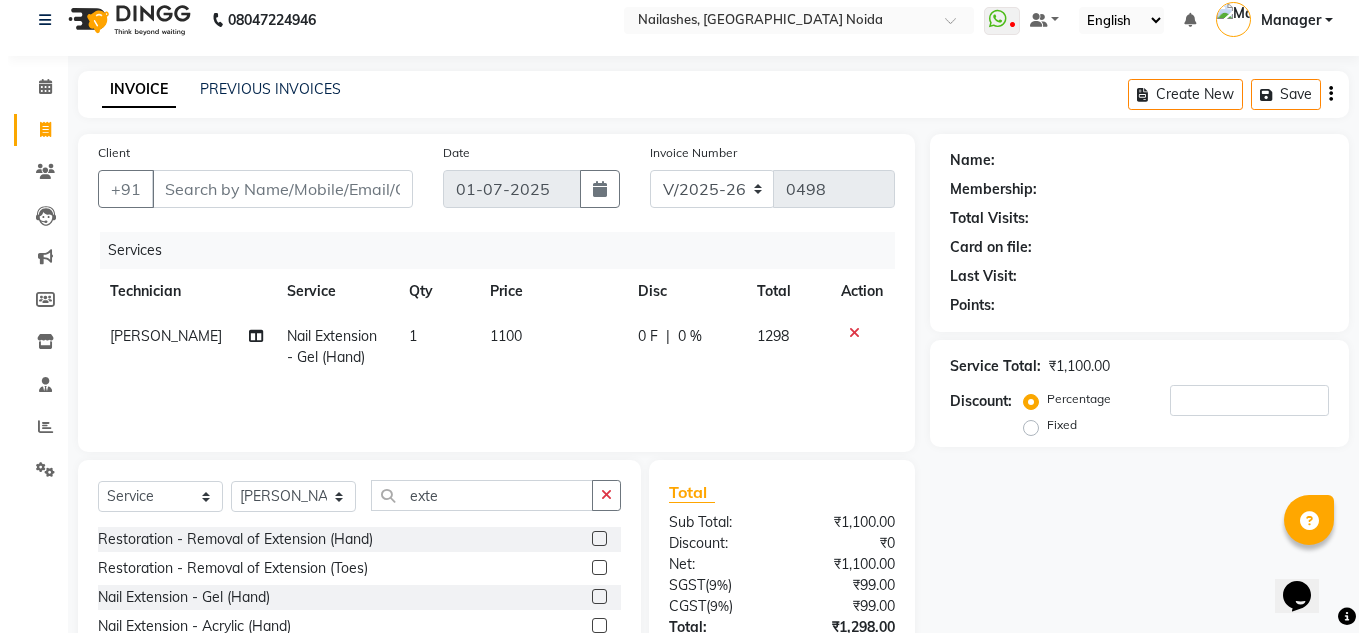 scroll, scrollTop: 0, scrollLeft: 0, axis: both 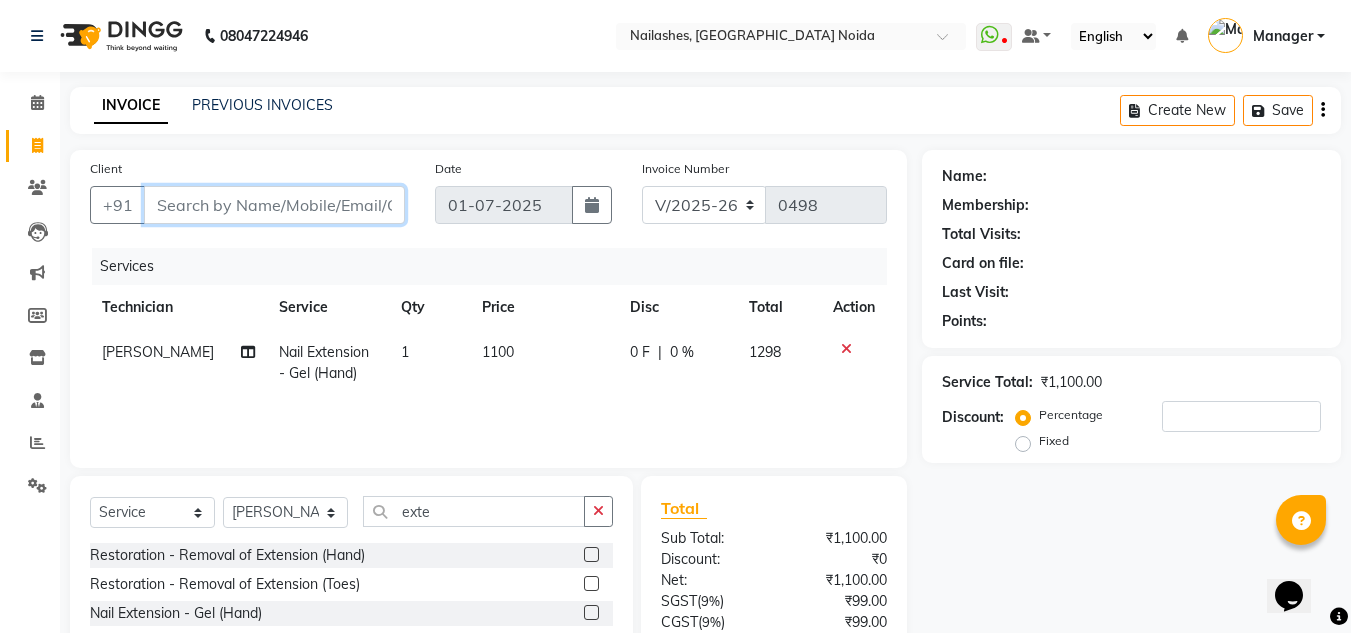 click on "Client" at bounding box center [274, 205] 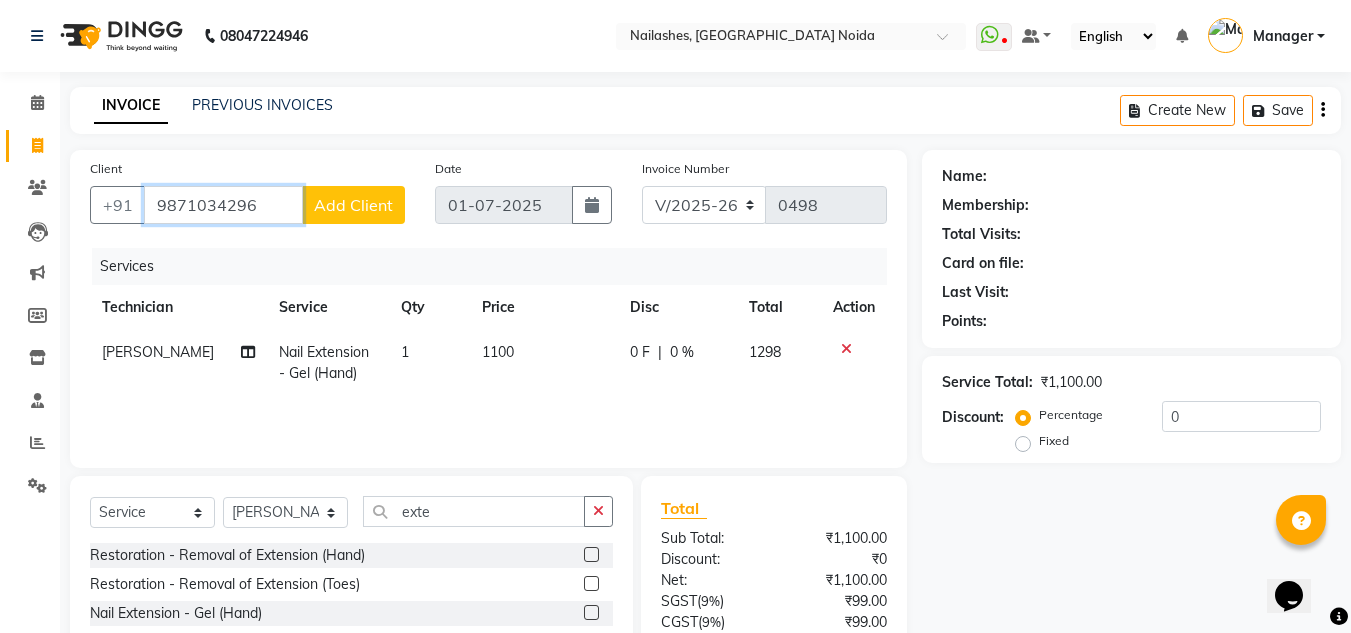 type on "9871034296" 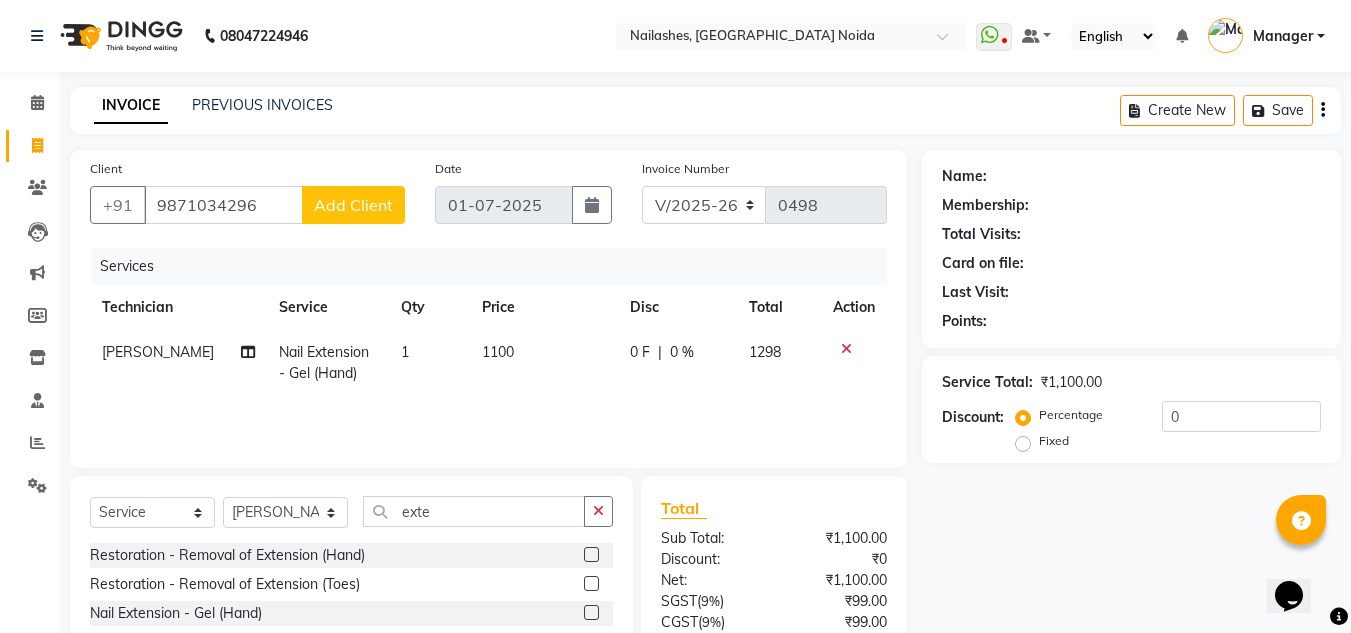 click on "Add Client" 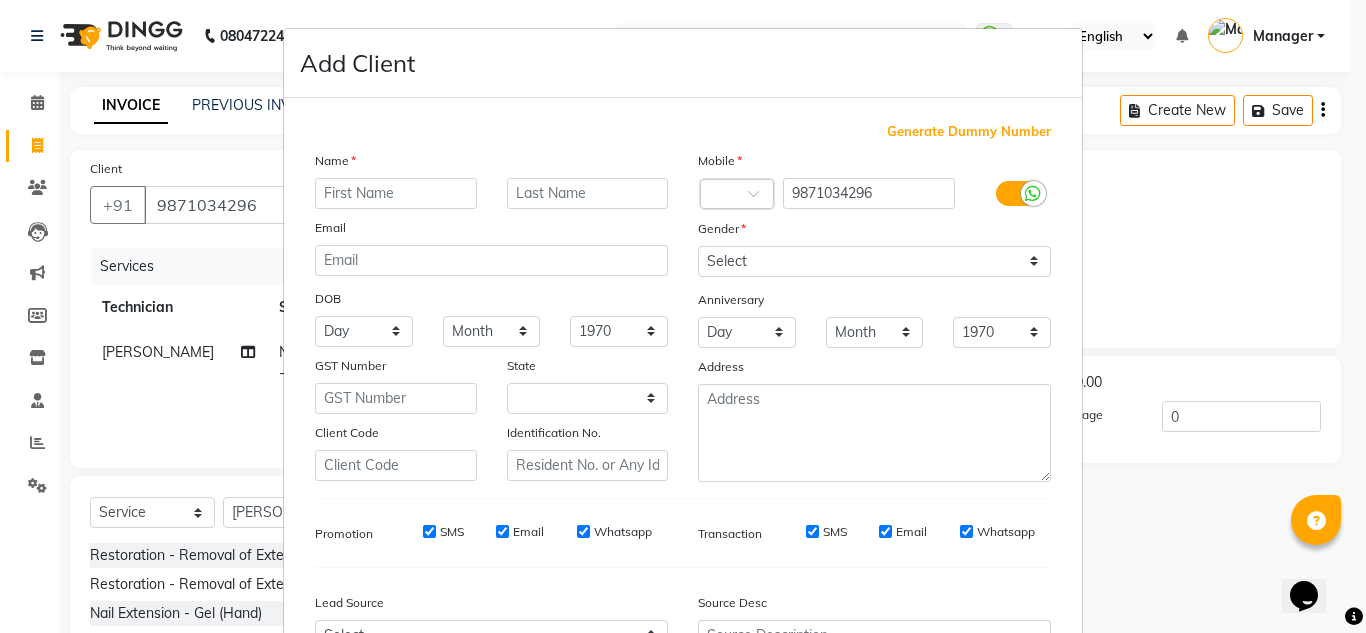 select on "21" 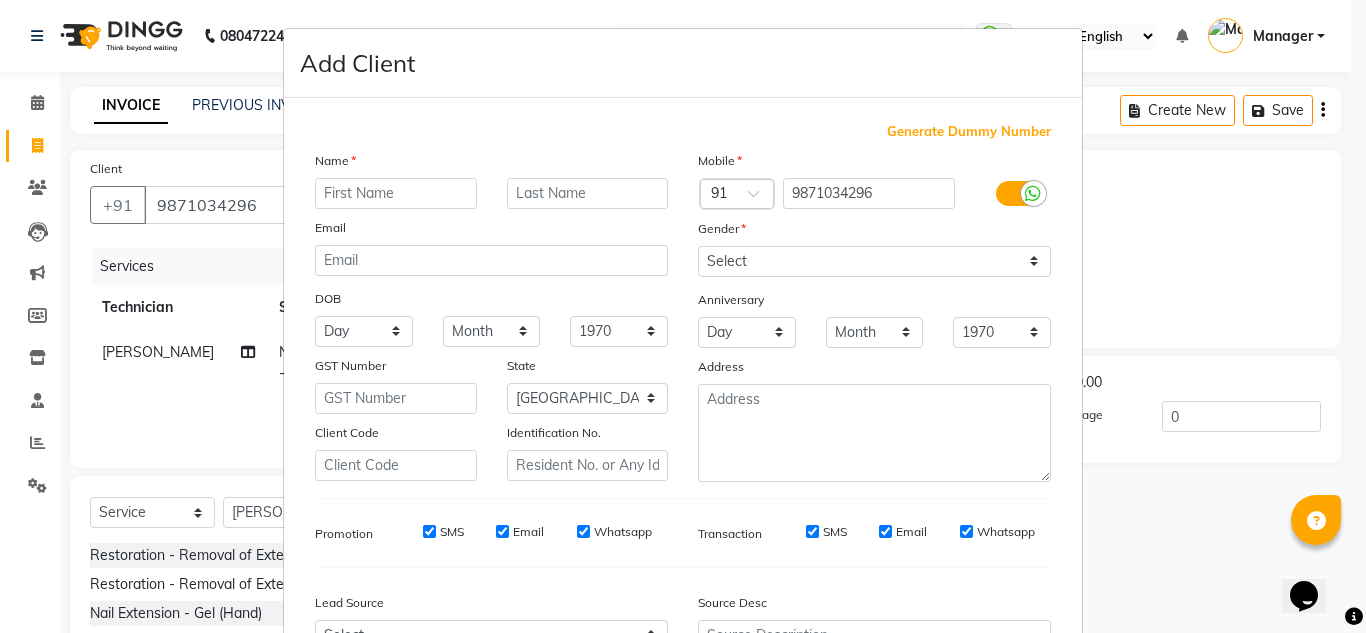click at bounding box center [396, 193] 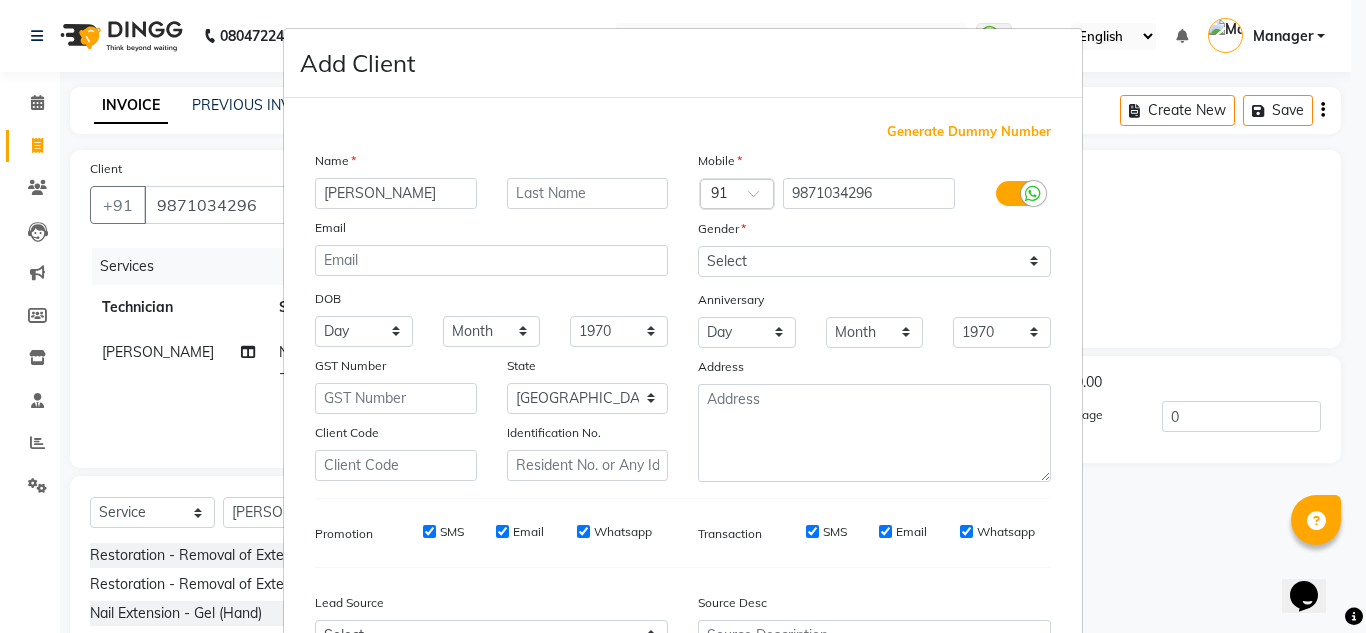 type on "[PERSON_NAME]" 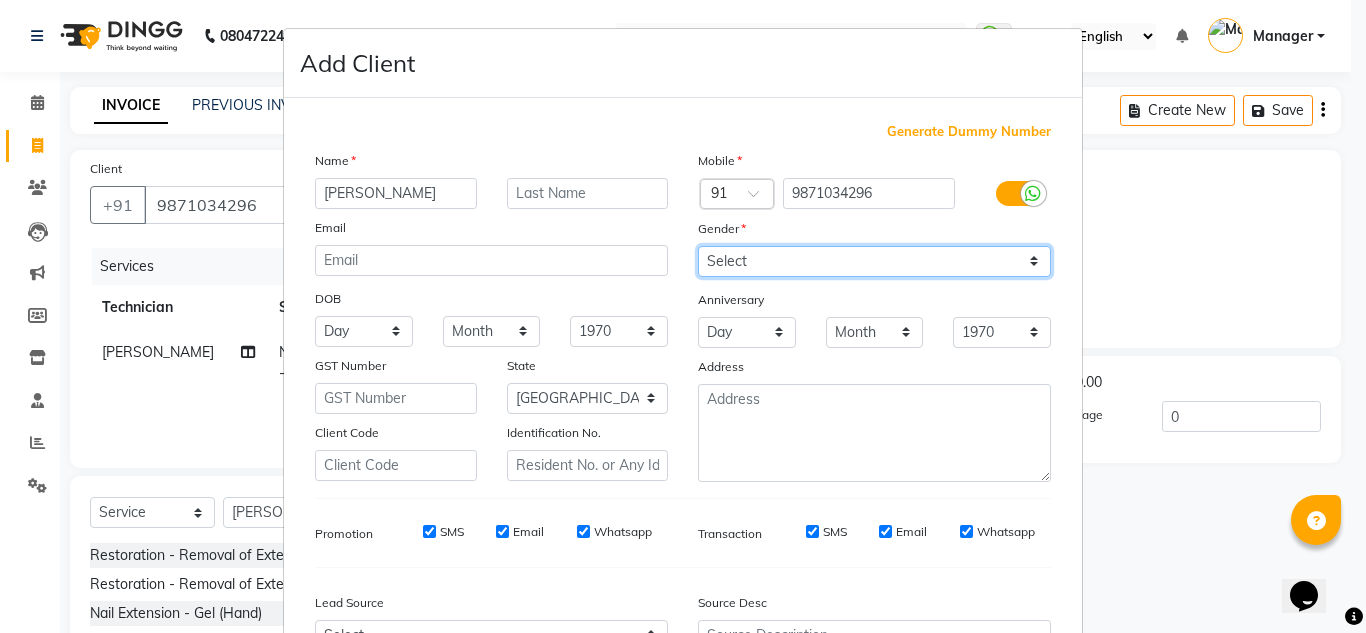 click on "Select [DEMOGRAPHIC_DATA] [DEMOGRAPHIC_DATA] Other Prefer Not To Say" at bounding box center (874, 261) 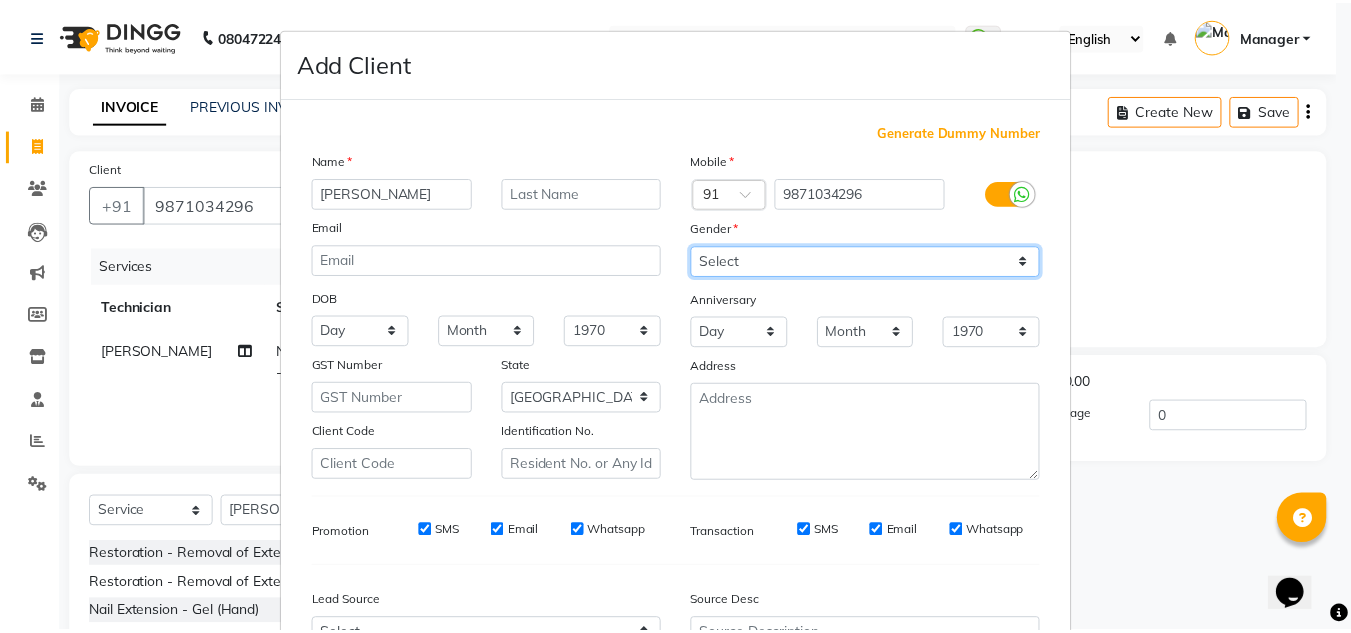 scroll, scrollTop: 216, scrollLeft: 0, axis: vertical 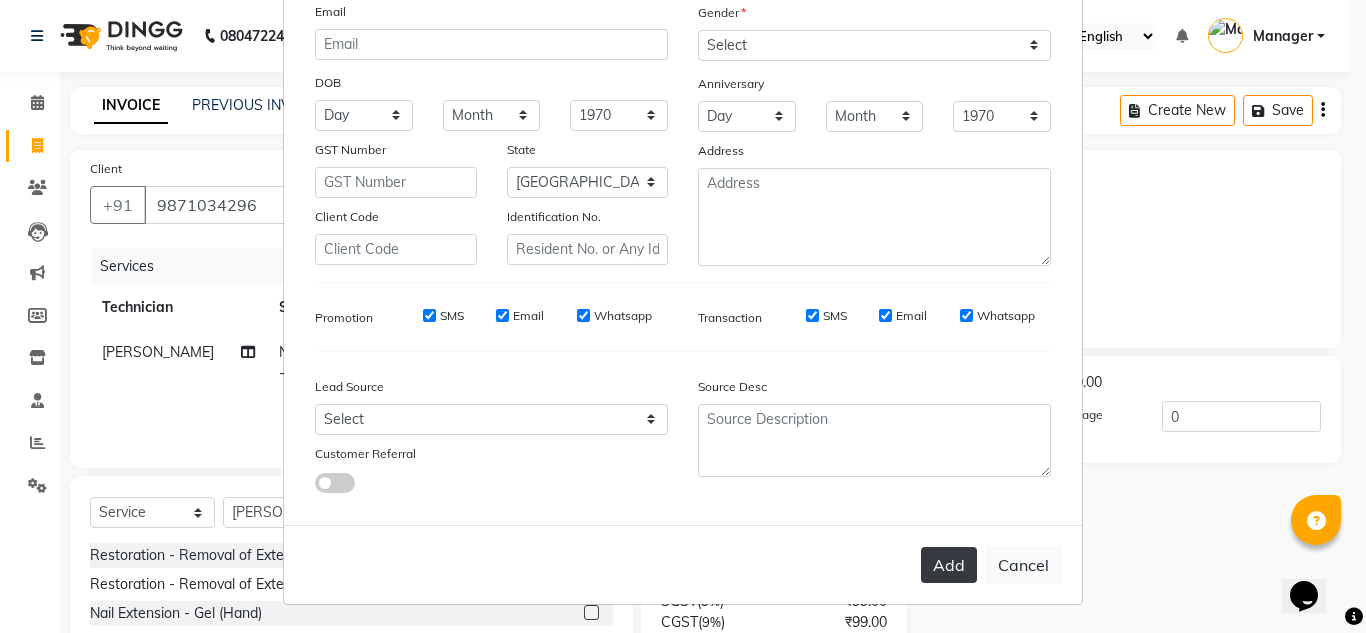 click on "Add" at bounding box center (949, 565) 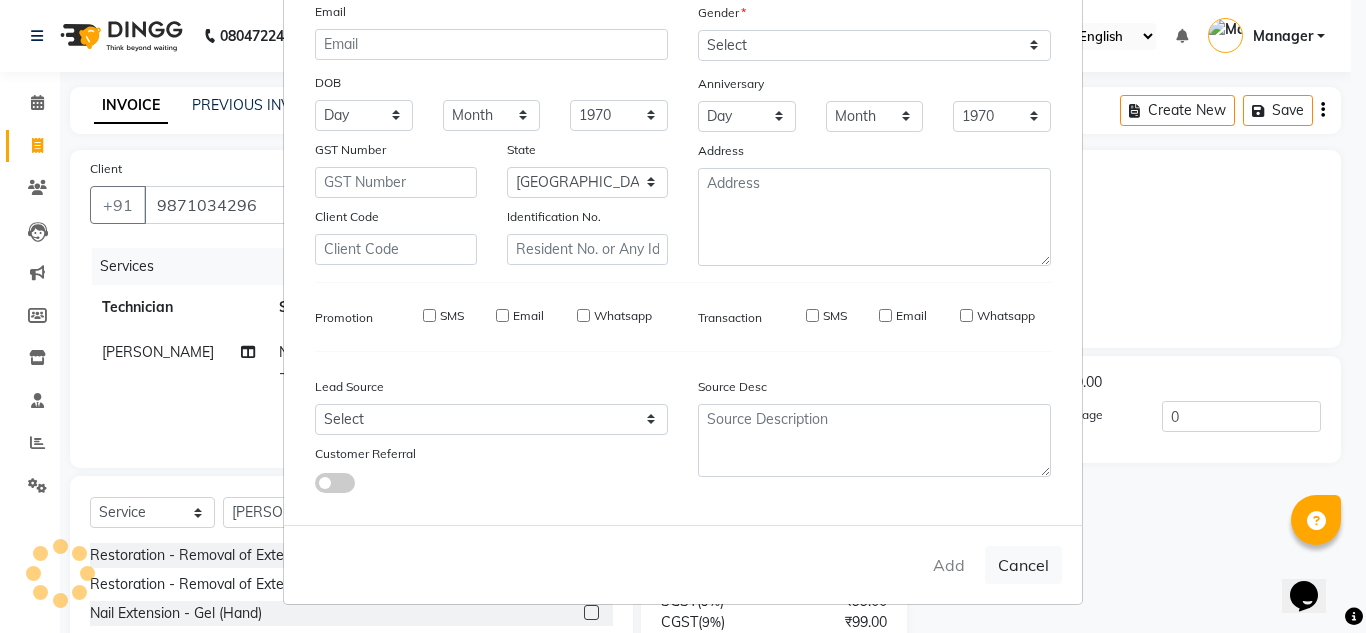type on "98******96" 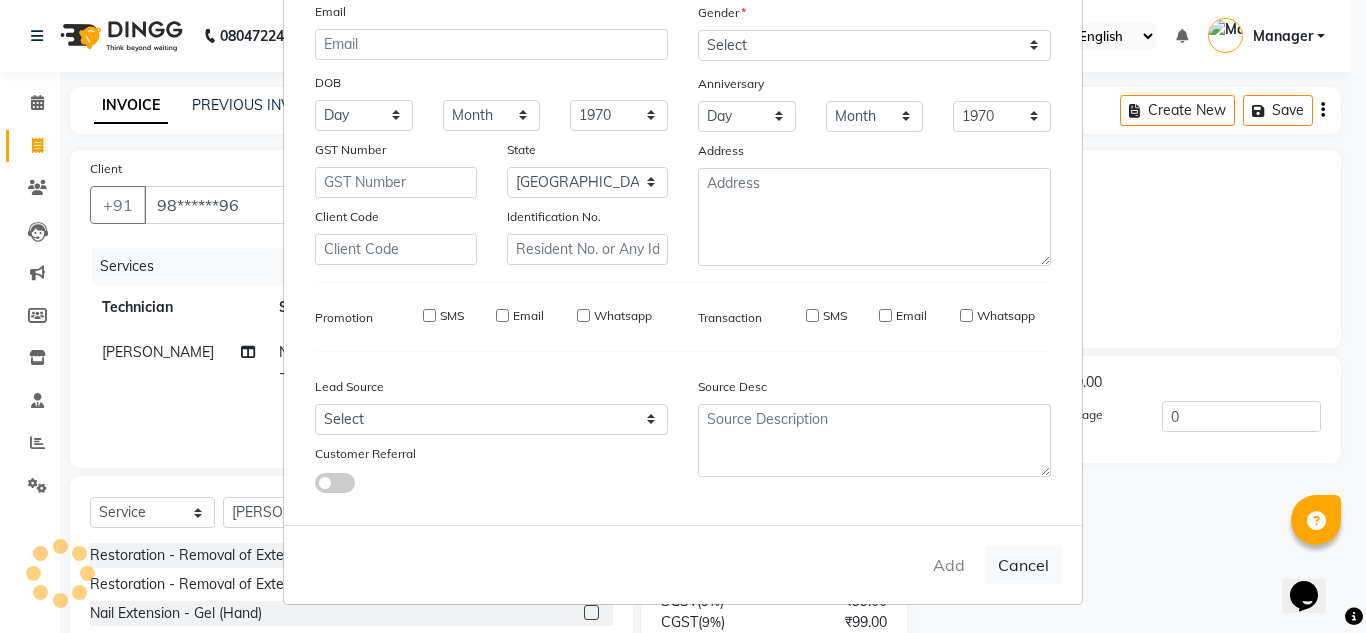select 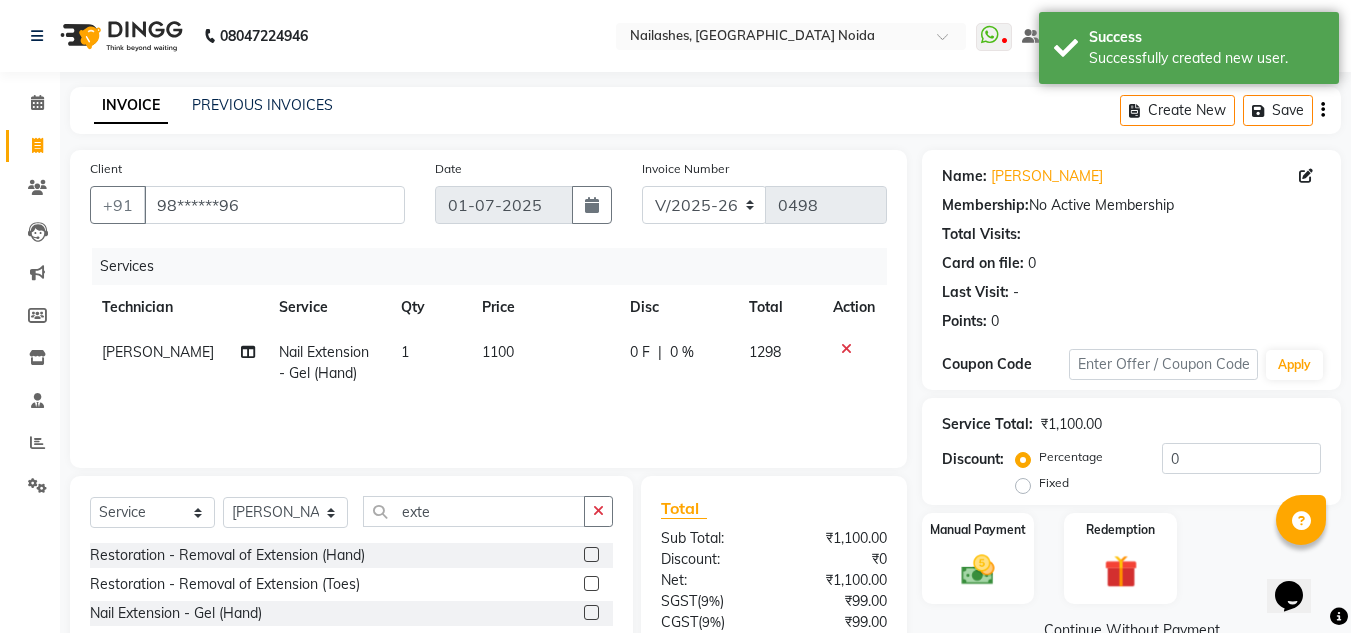 scroll, scrollTop: 168, scrollLeft: 0, axis: vertical 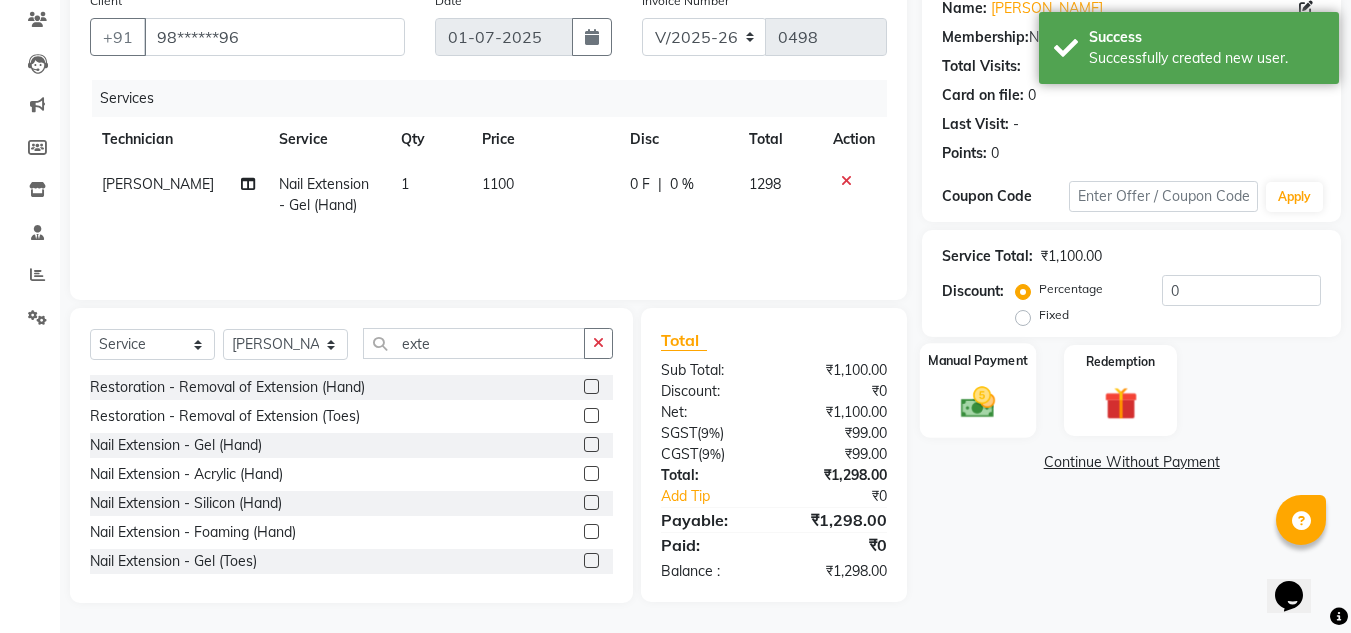 click on "Manual Payment" 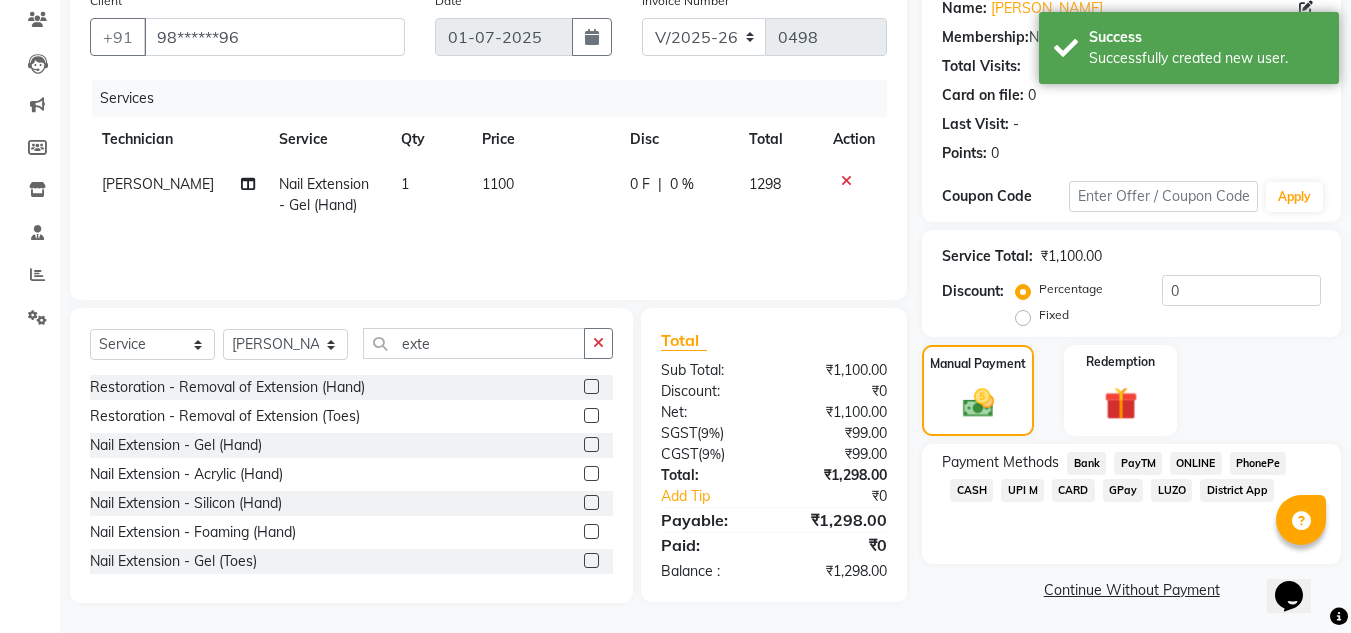 click on "ONLINE" 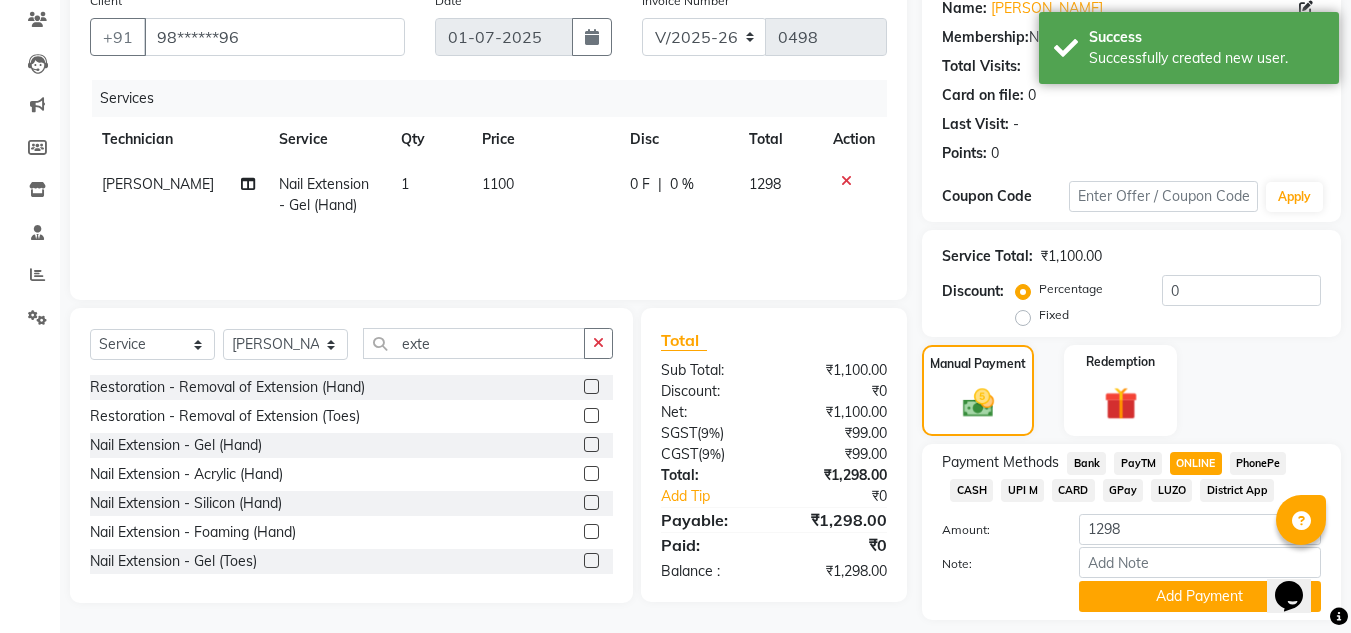 scroll, scrollTop: 226, scrollLeft: 0, axis: vertical 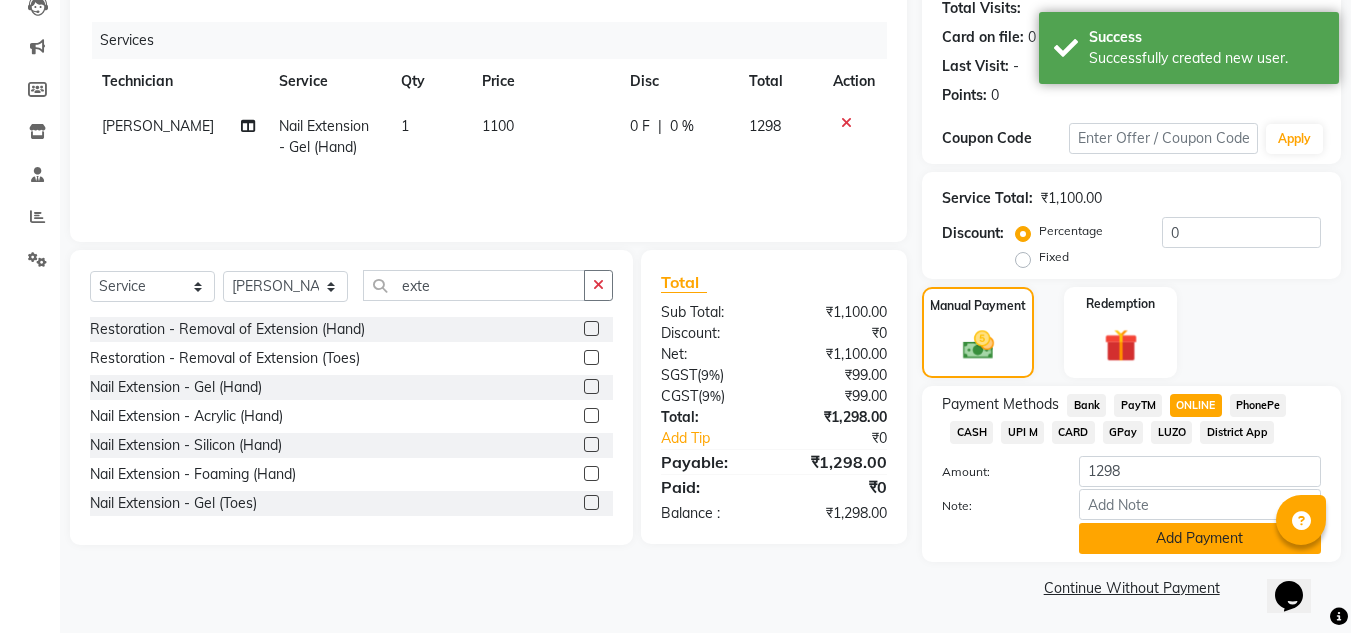 click on "Add Payment" 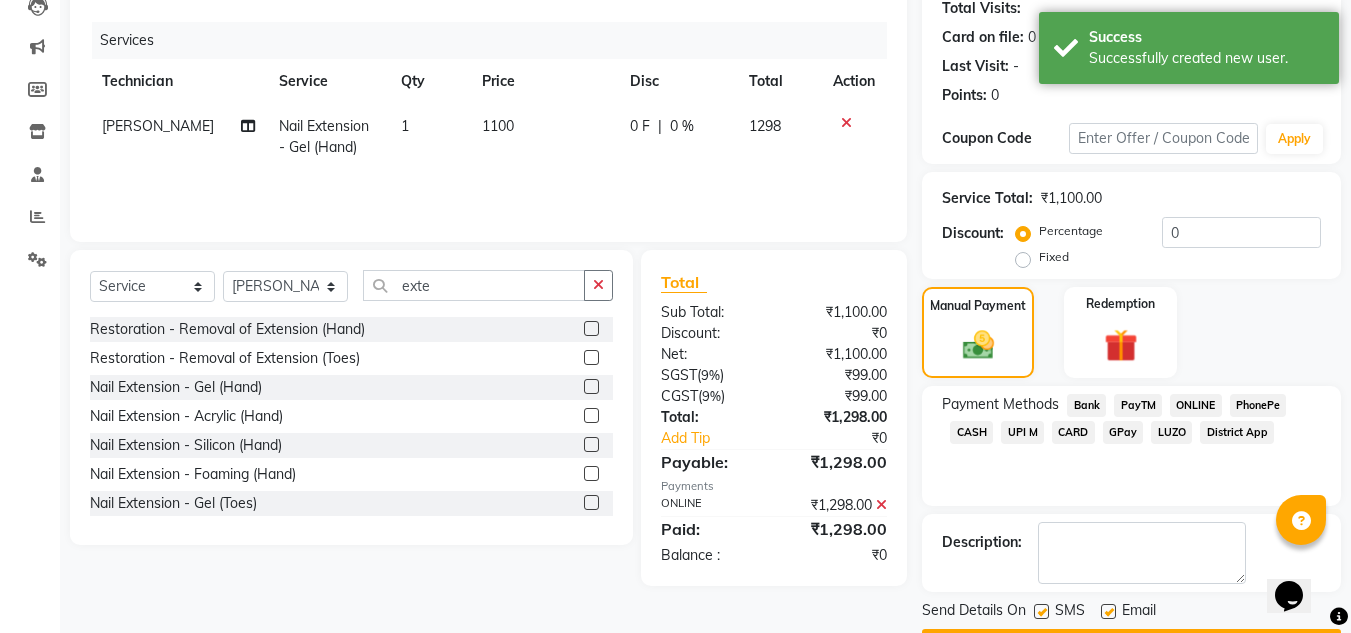 scroll, scrollTop: 283, scrollLeft: 0, axis: vertical 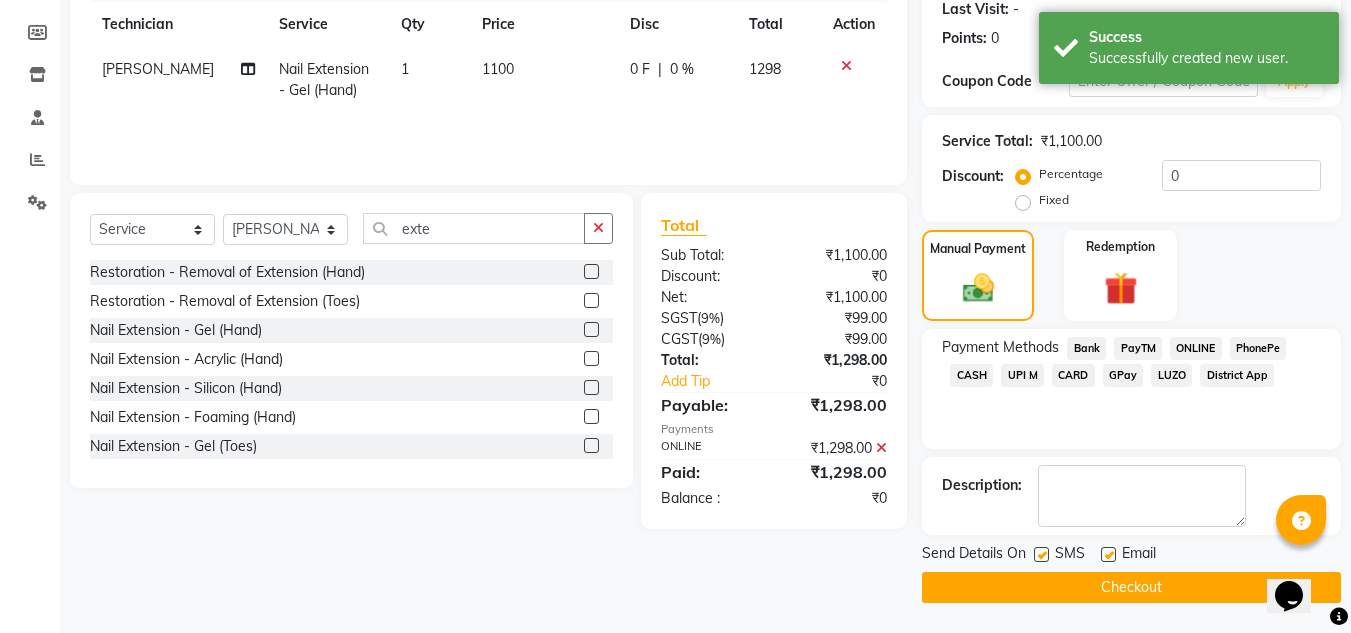 click on "Checkout" 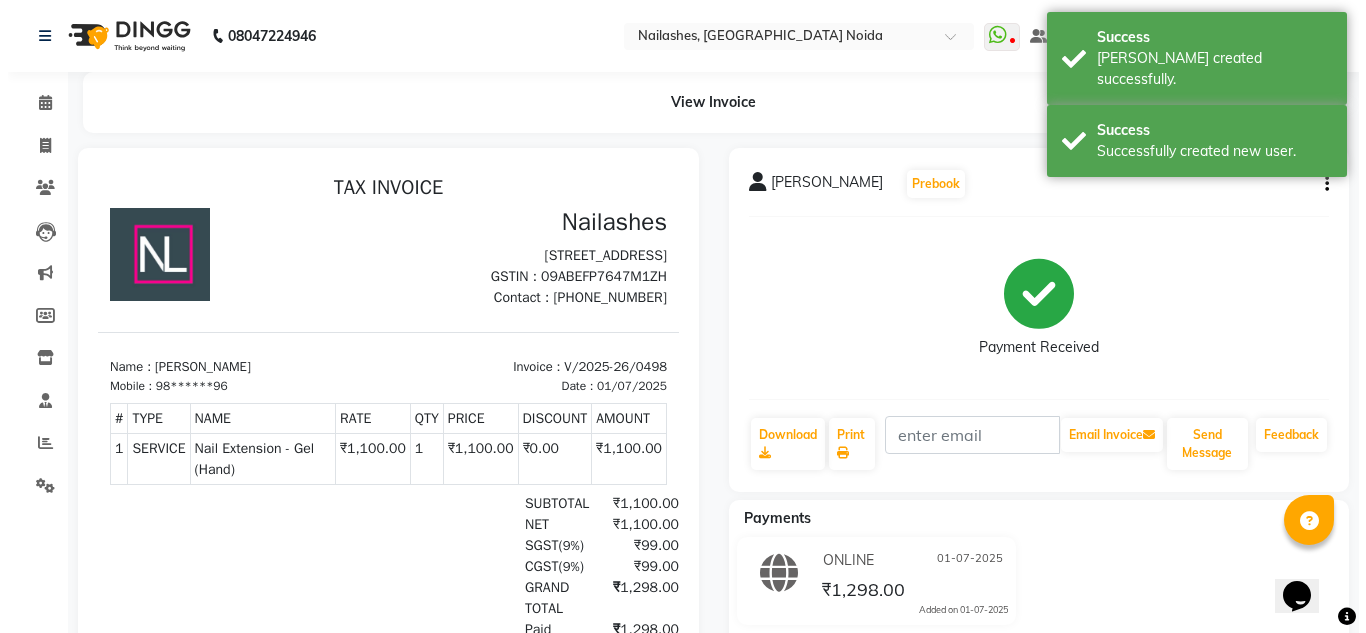scroll, scrollTop: 0, scrollLeft: 0, axis: both 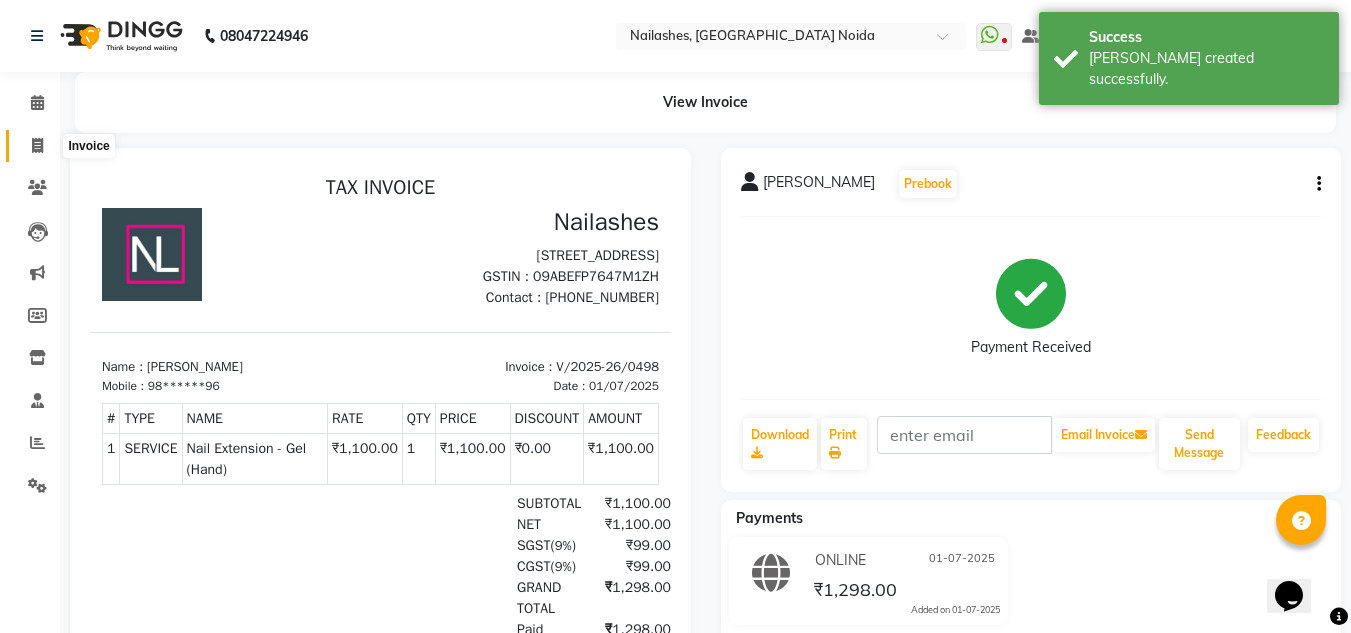 click 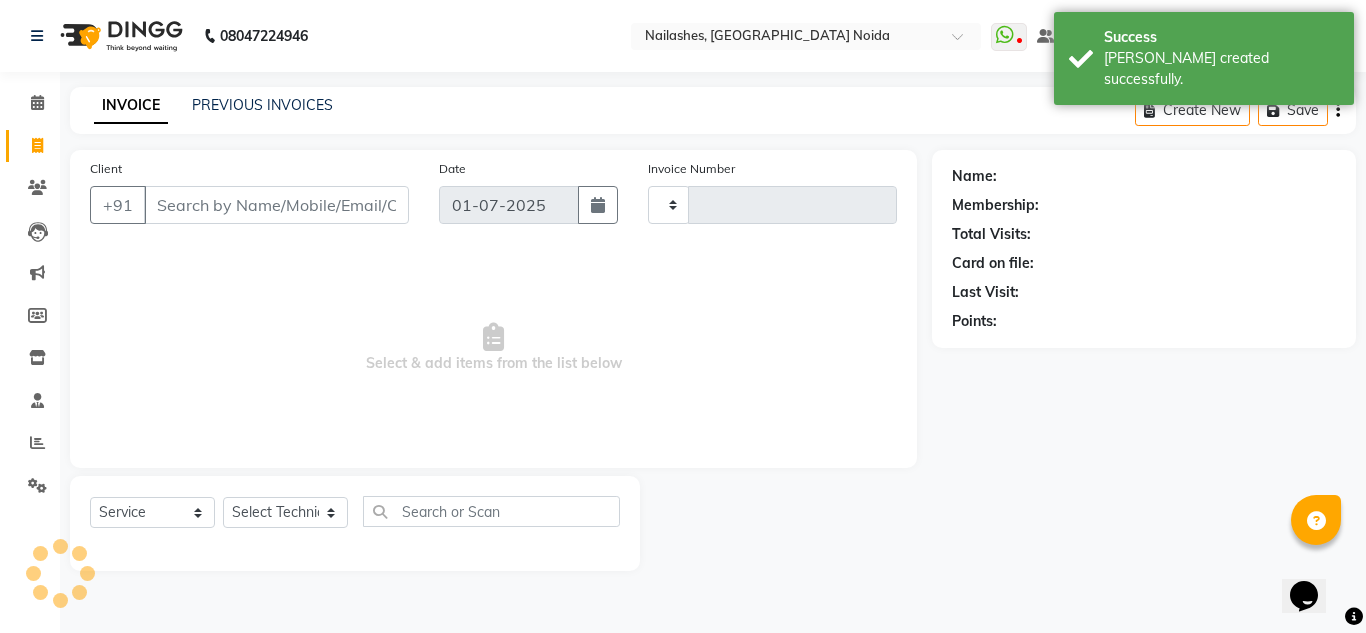 type on "0499" 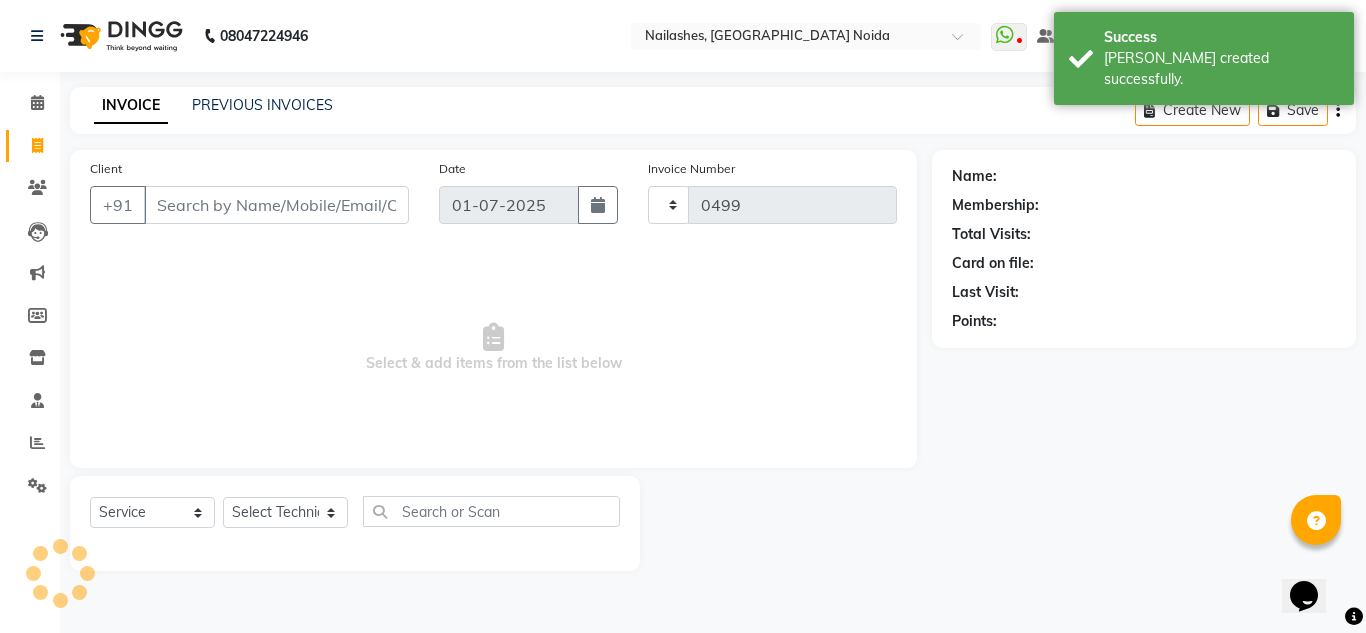 select on "6068" 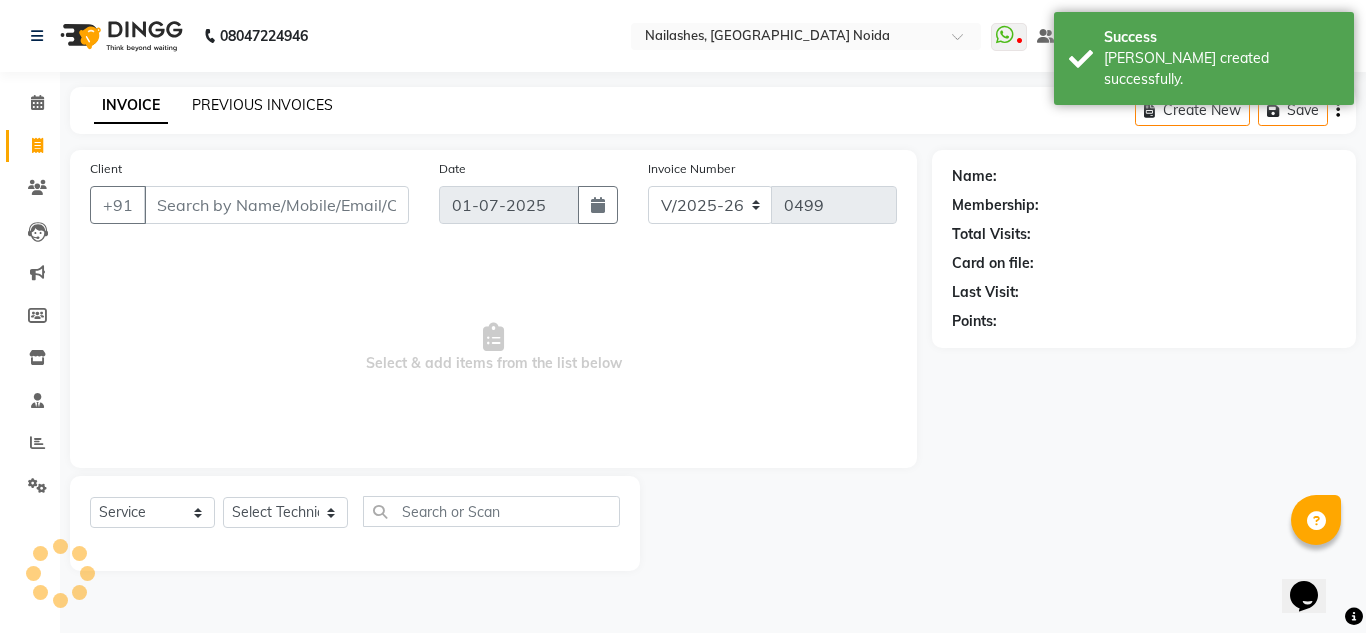 click on "PREVIOUS INVOICES" 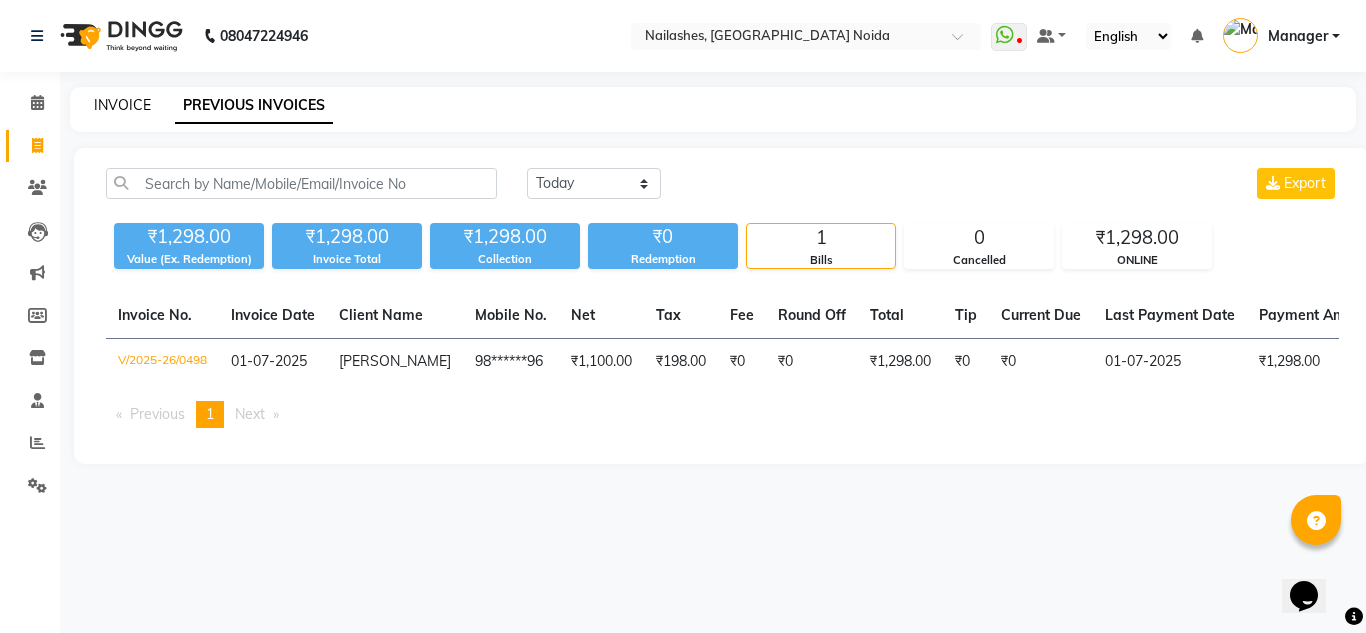 click on "INVOICE" 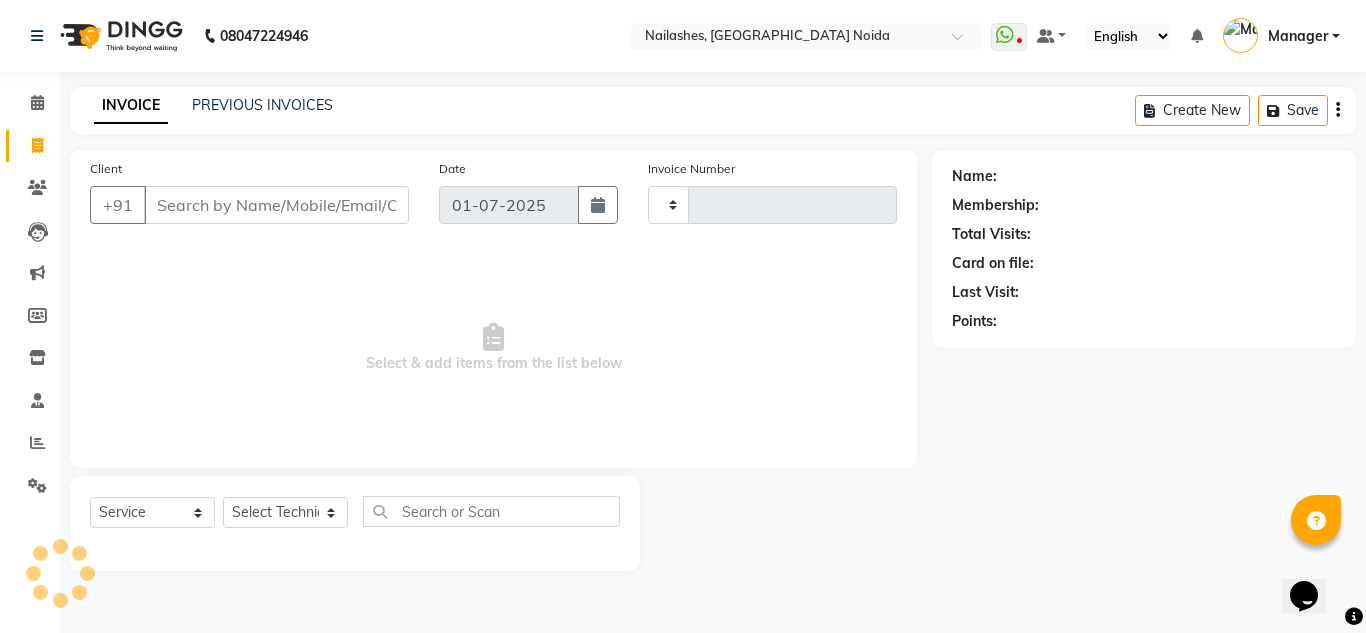 type on "0499" 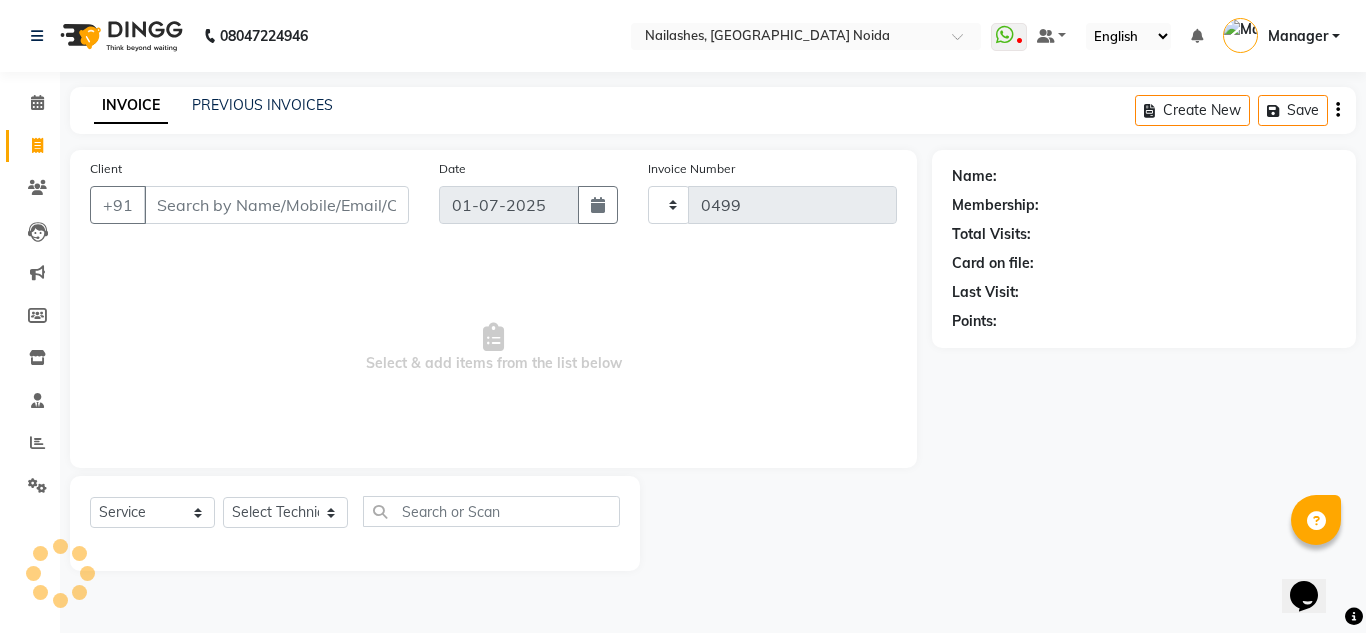 select on "6068" 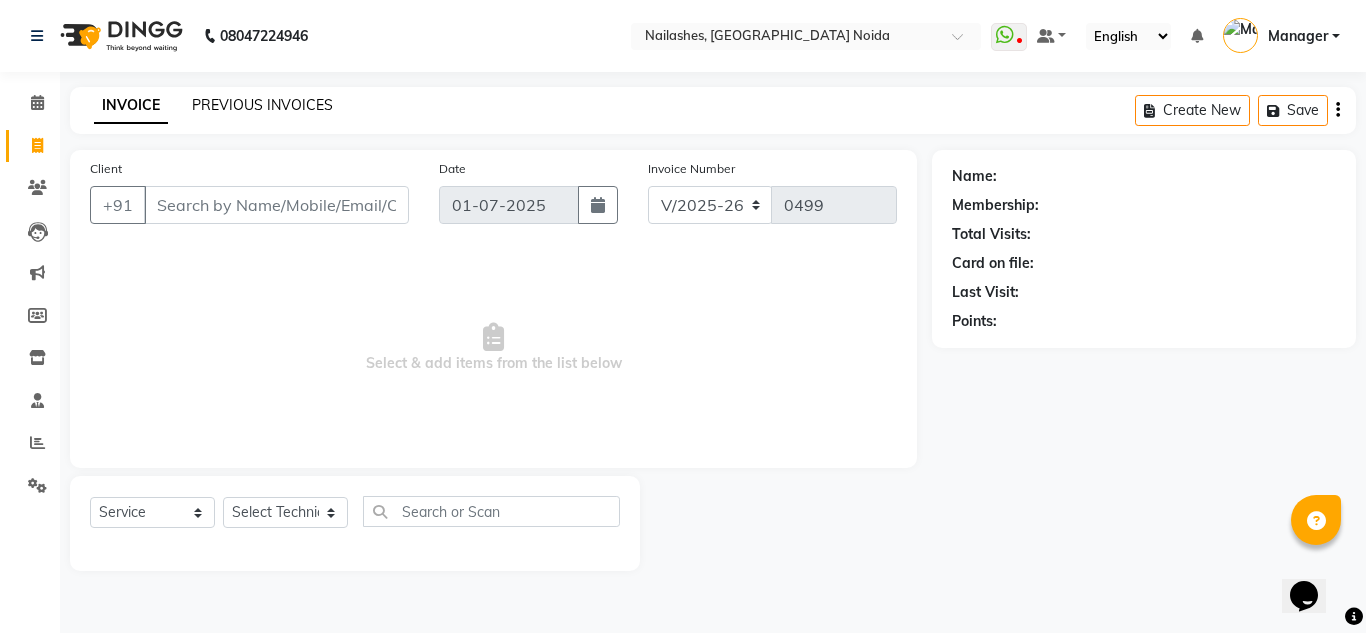 click on "PREVIOUS INVOICES" 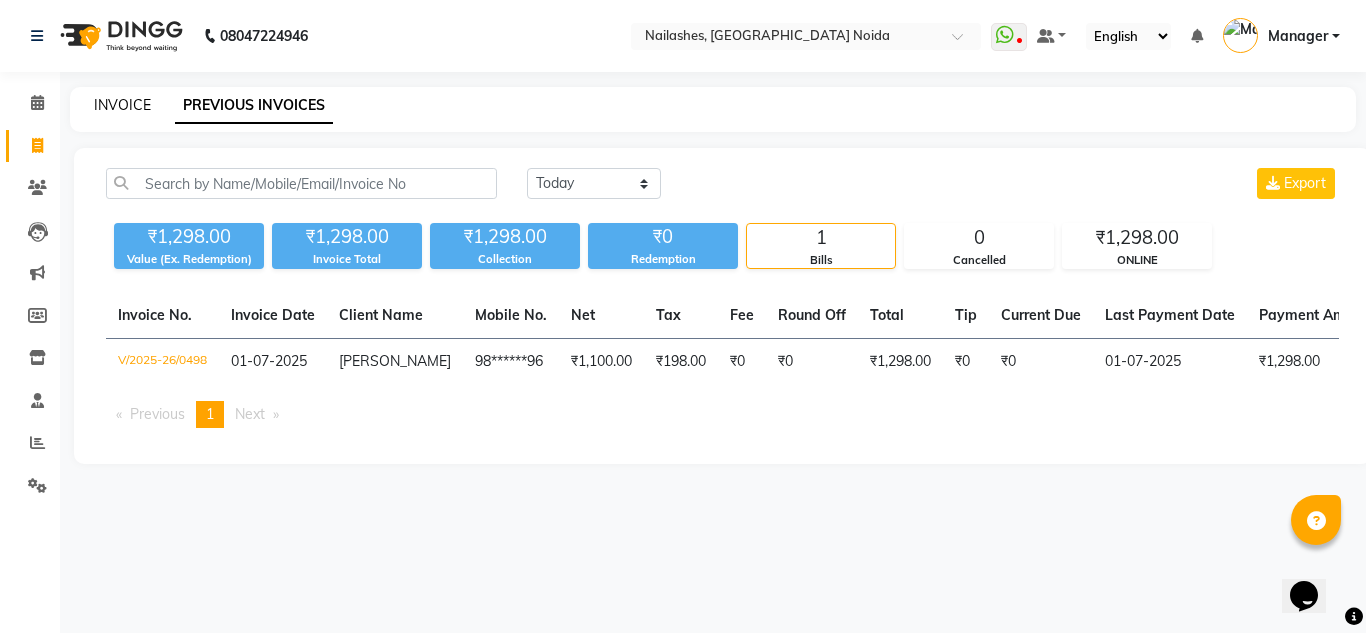 click on "INVOICE" 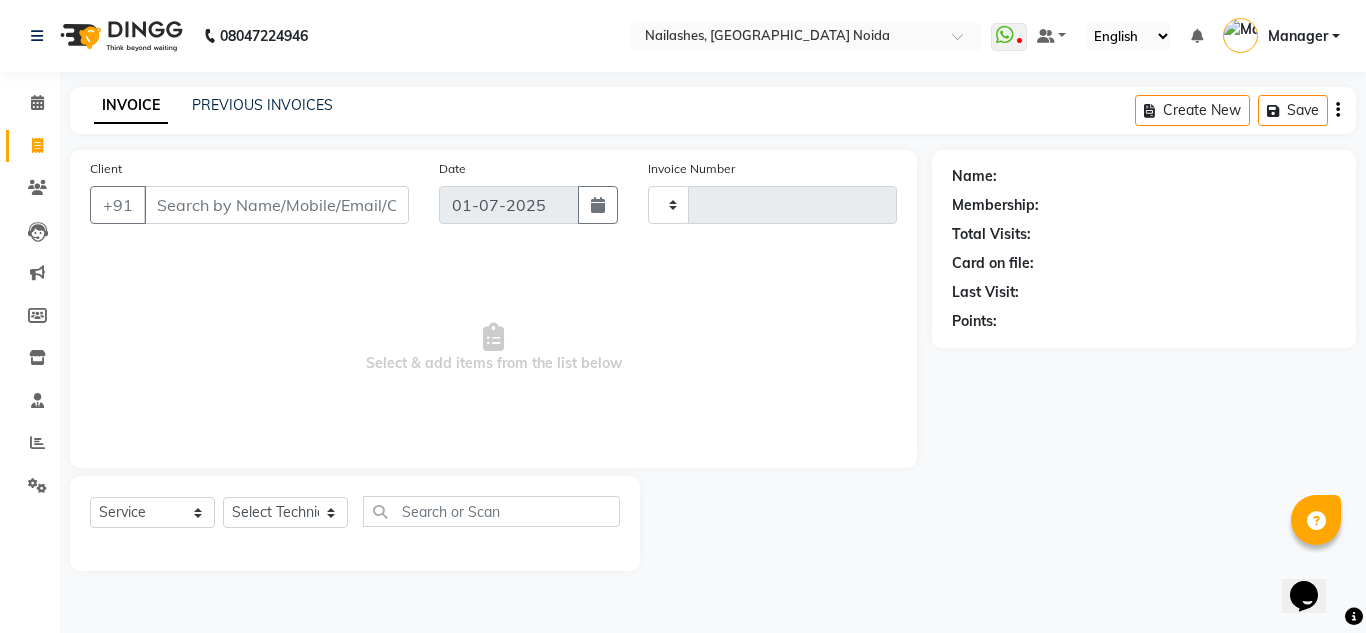 type on "0499" 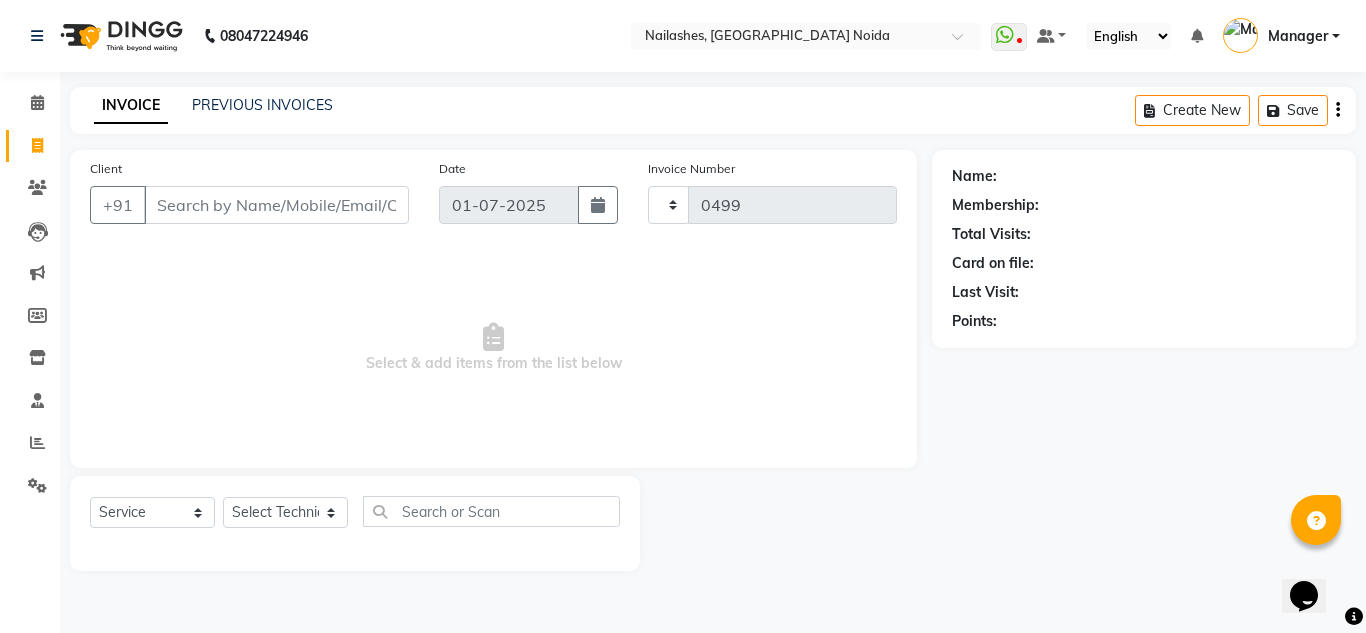 select on "6068" 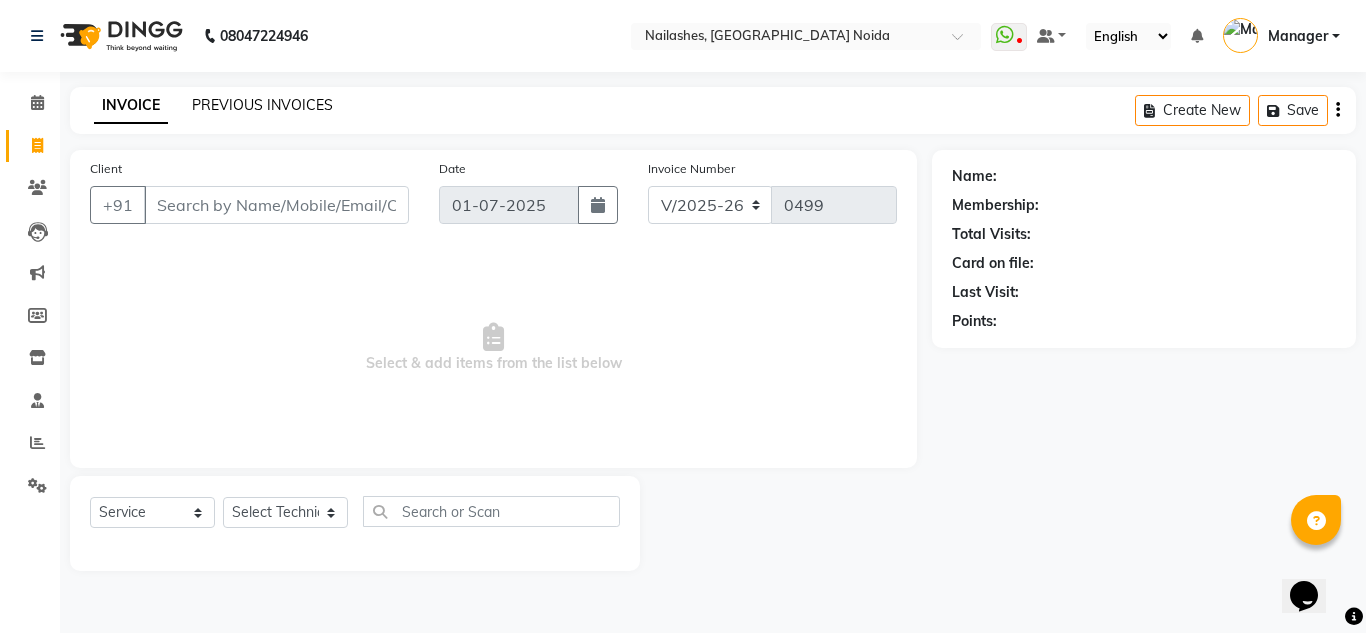 click on "PREVIOUS INVOICES" 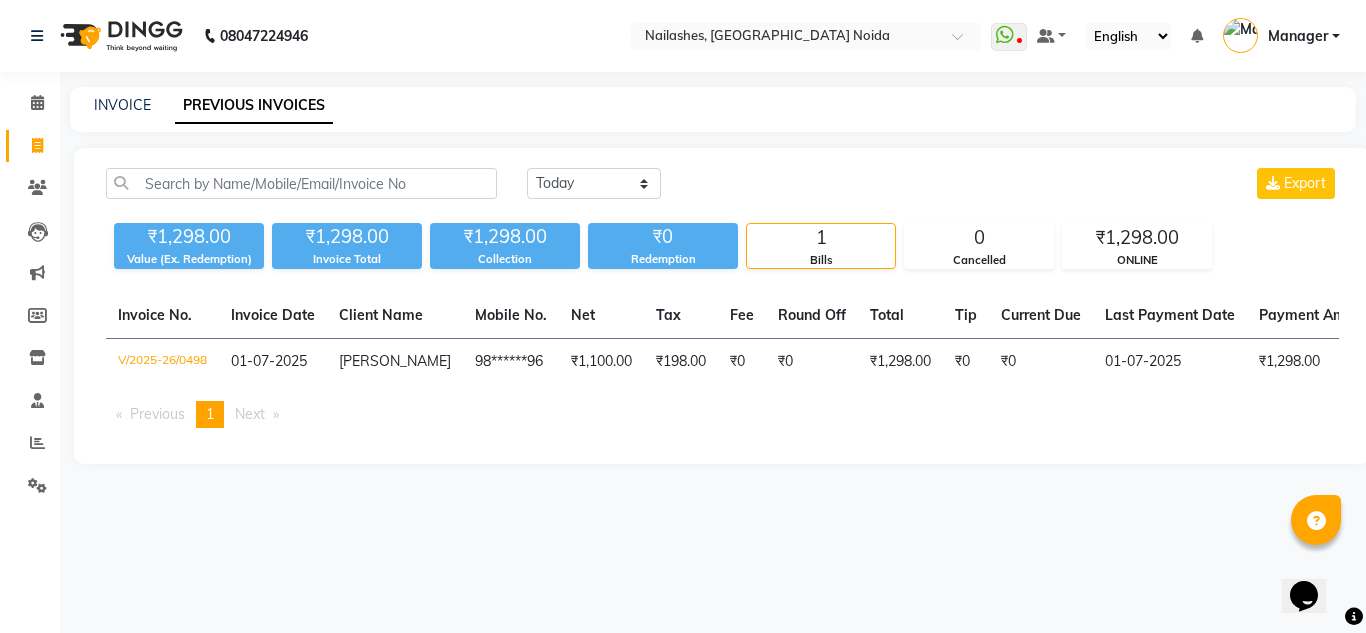 click on "INVOICE PREVIOUS INVOICES" 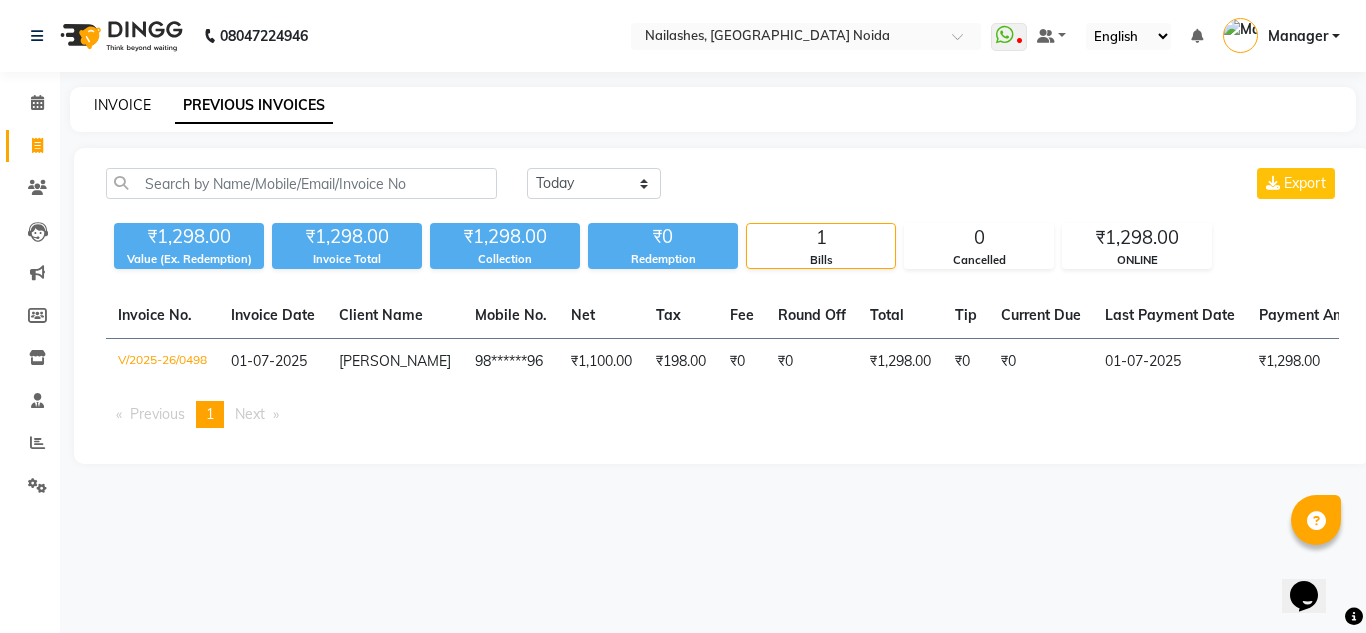 click on "INVOICE" 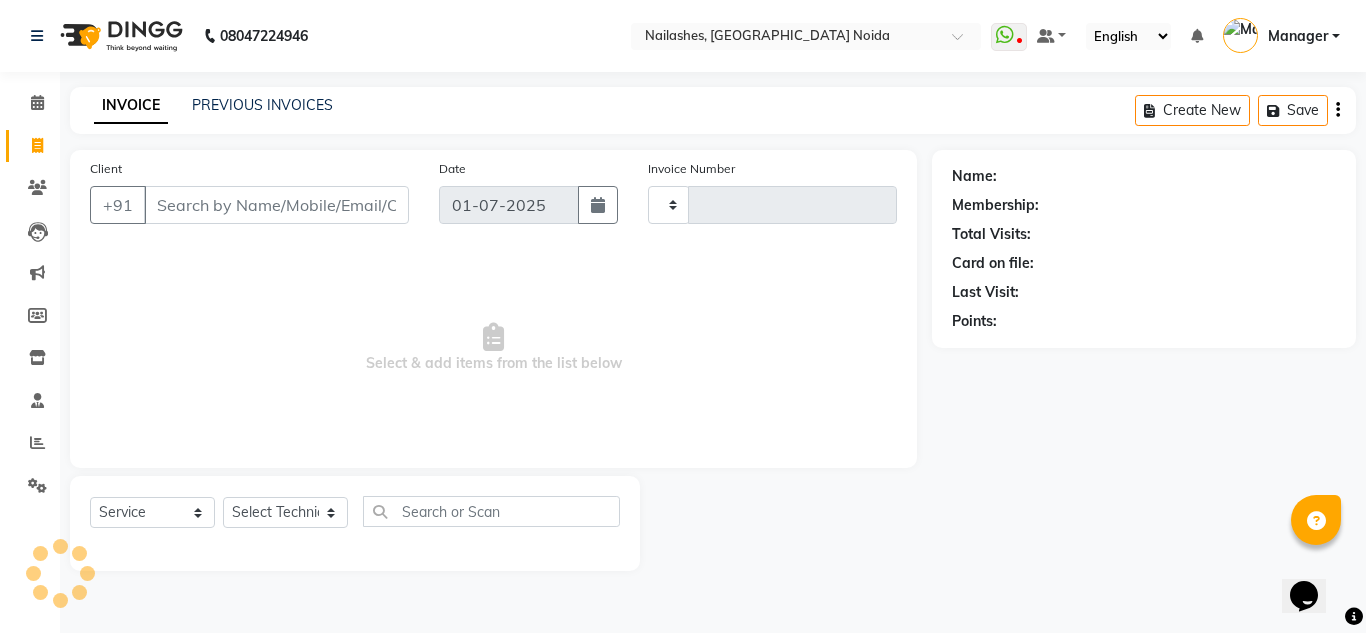 type on "0499" 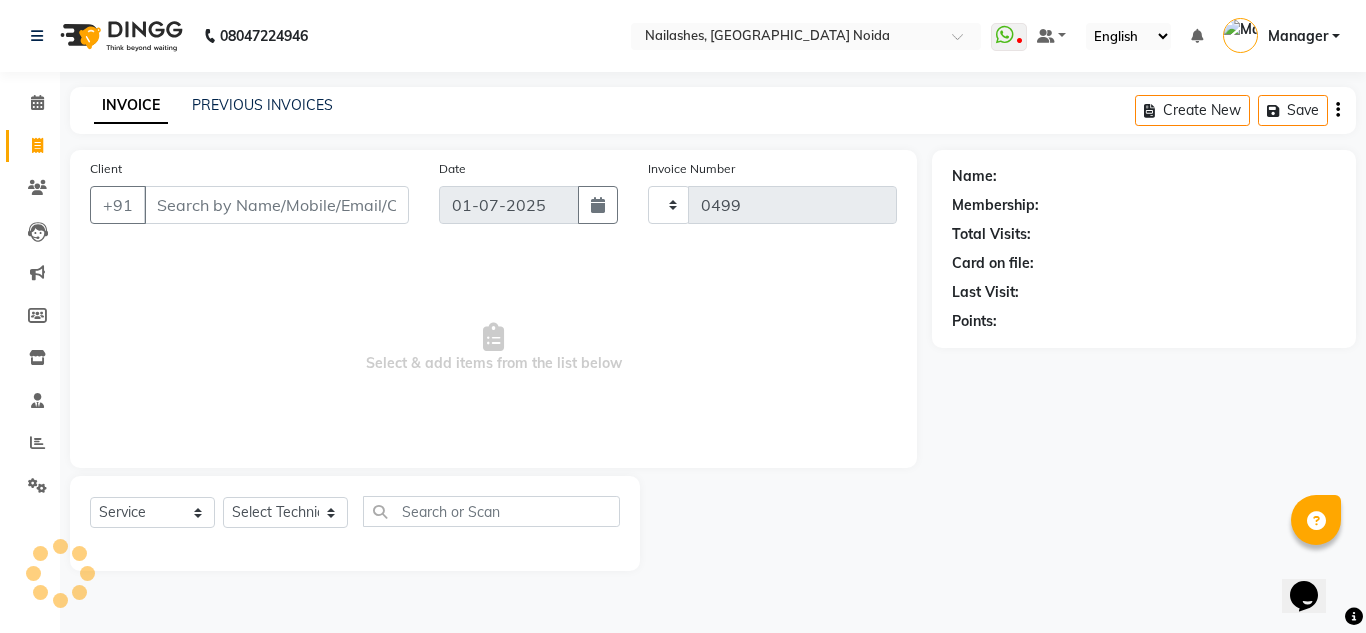 select on "6068" 